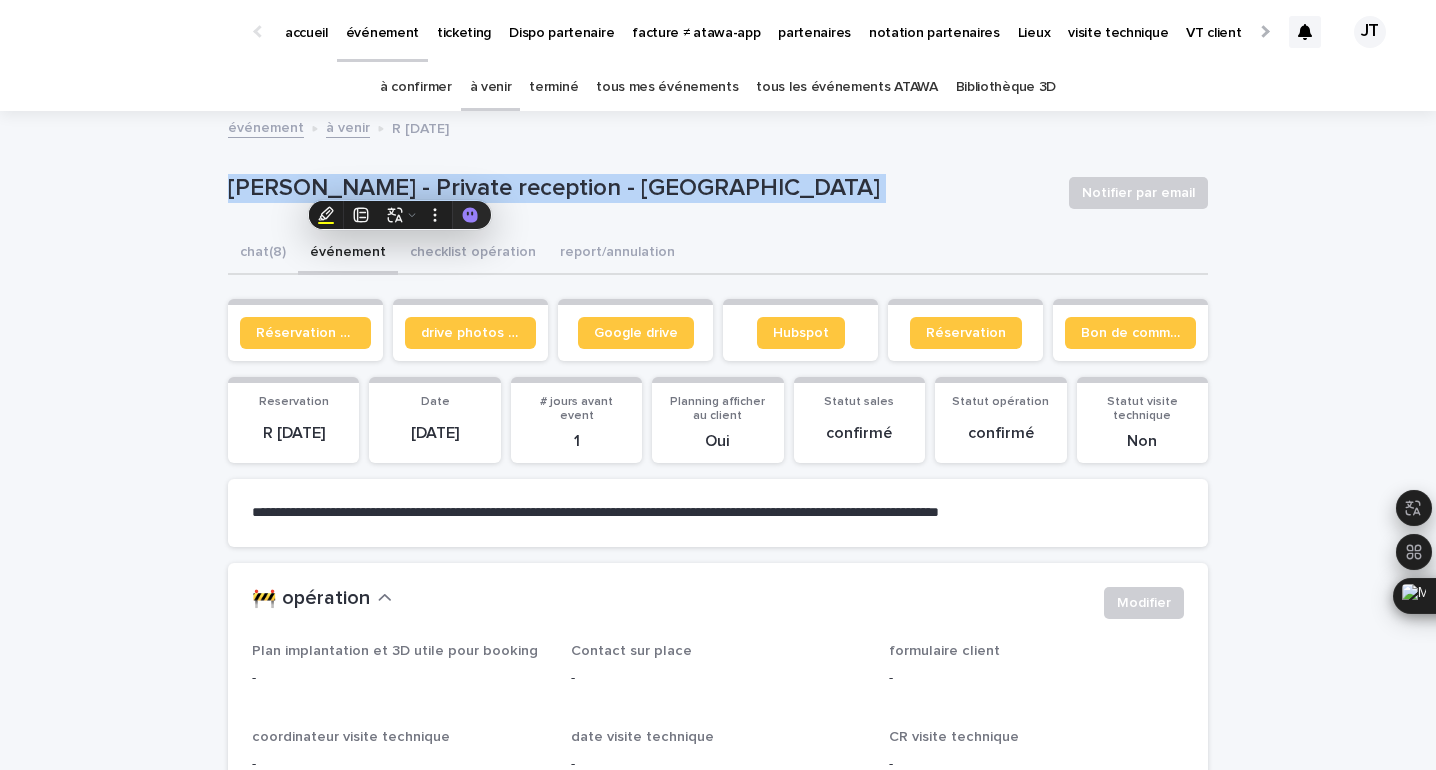 click on "partenaires" at bounding box center [814, 21] 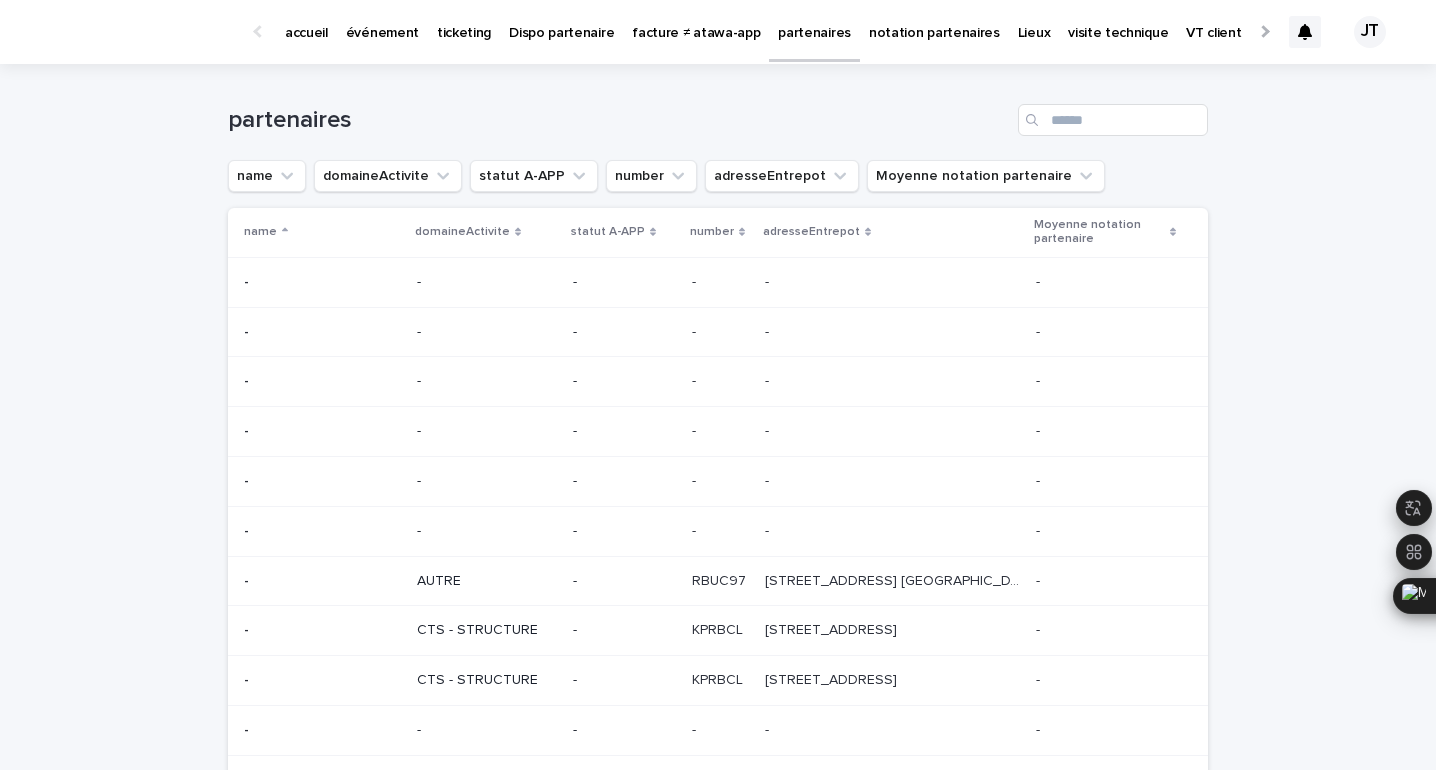 click on "événement" at bounding box center (382, 21) 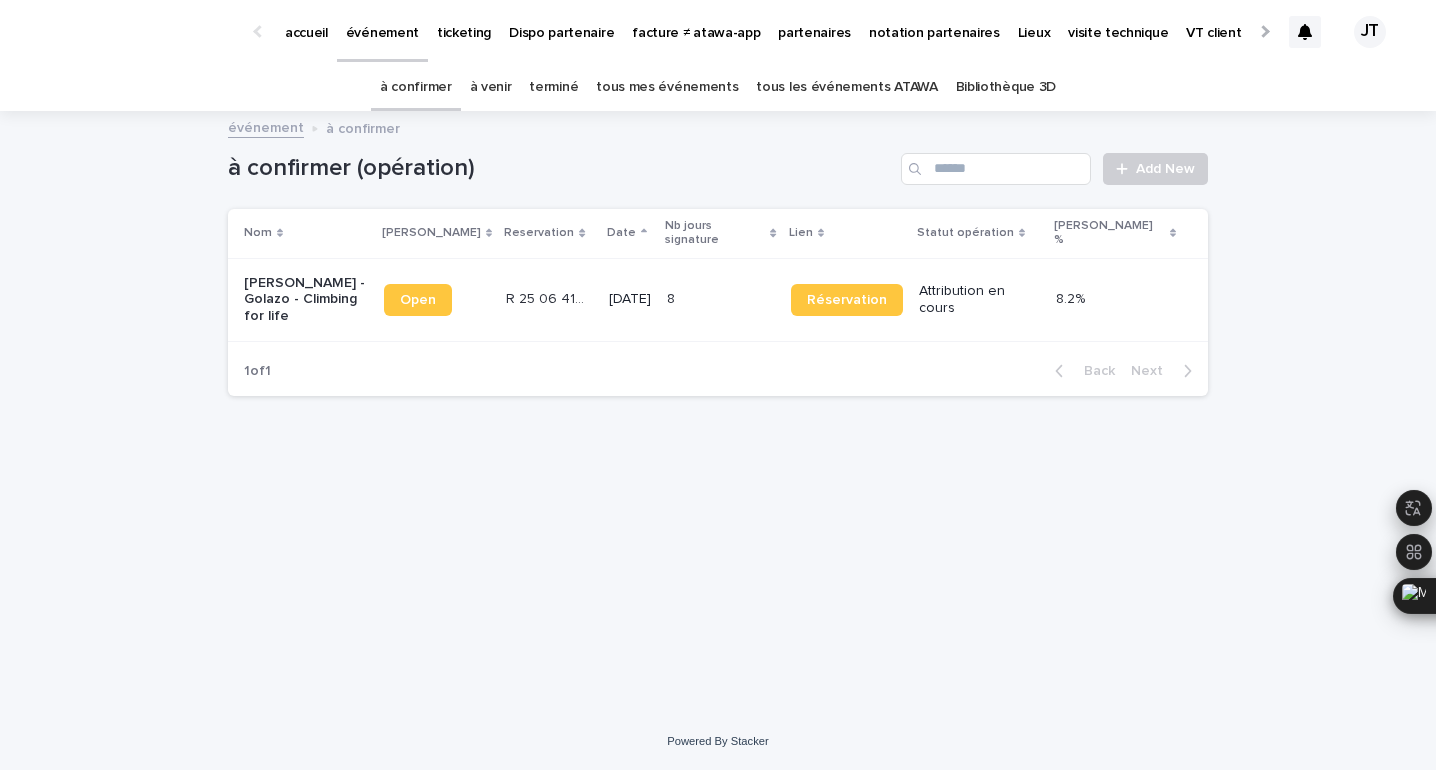 click on "à venir" at bounding box center (491, 87) 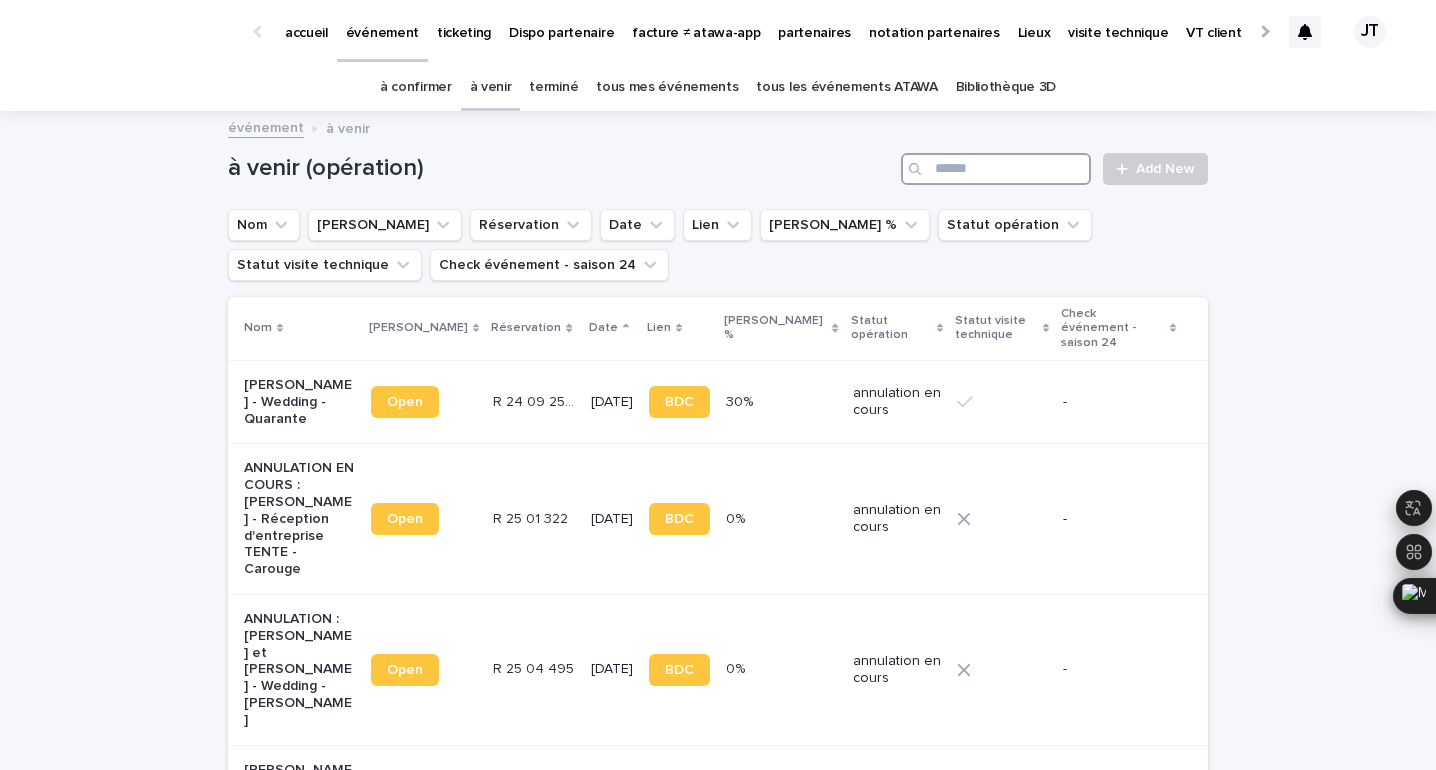 click at bounding box center (996, 169) 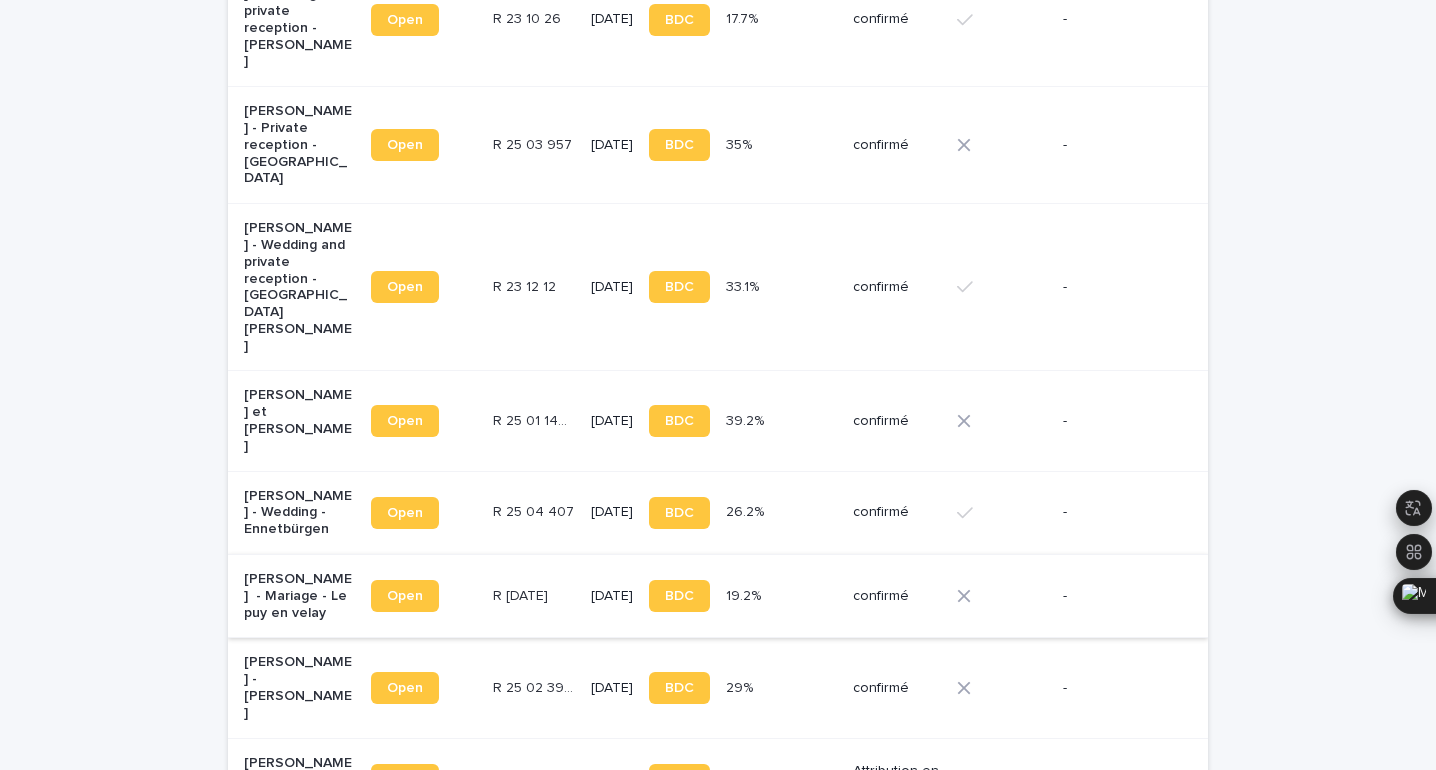 scroll, scrollTop: 2059, scrollLeft: 0, axis: vertical 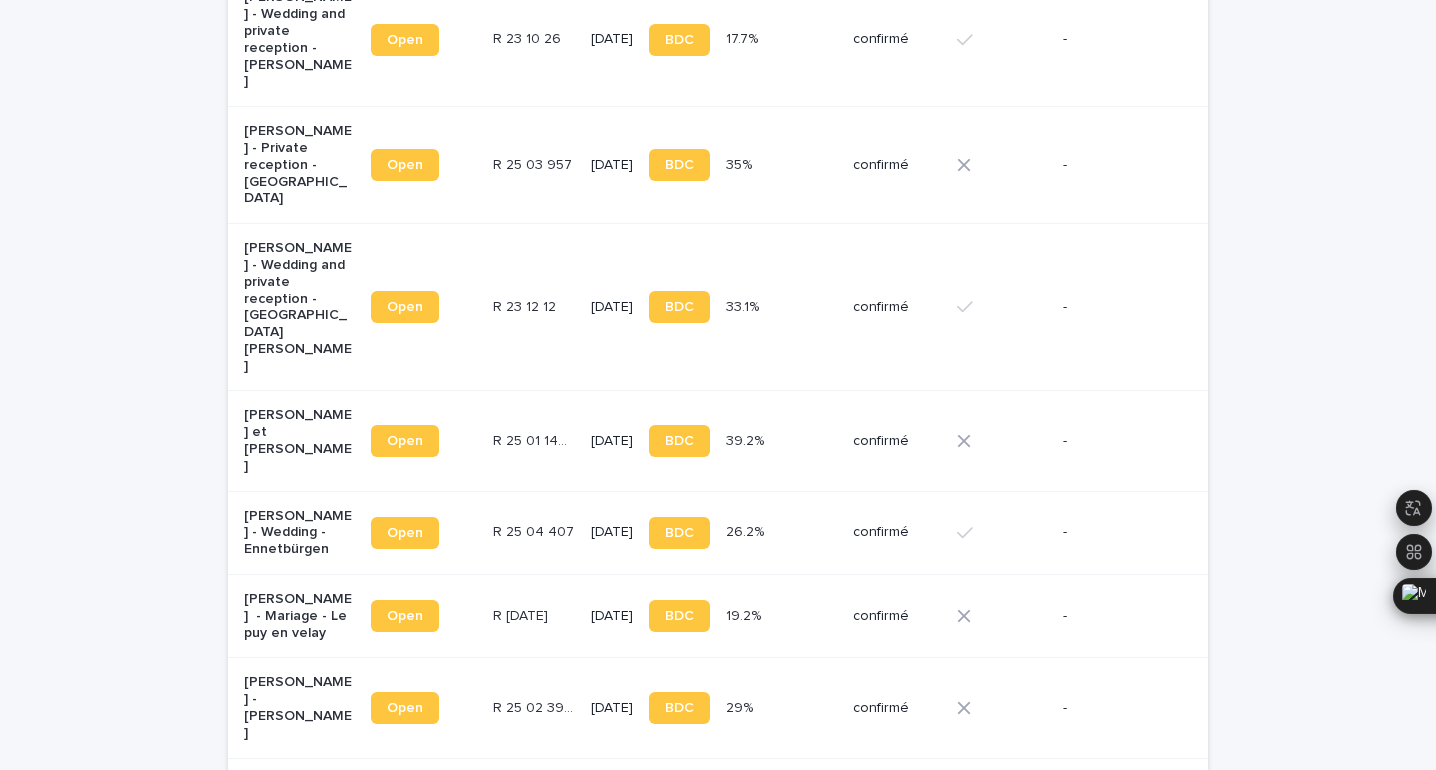 click on "[DATE]" at bounding box center (612, 532) 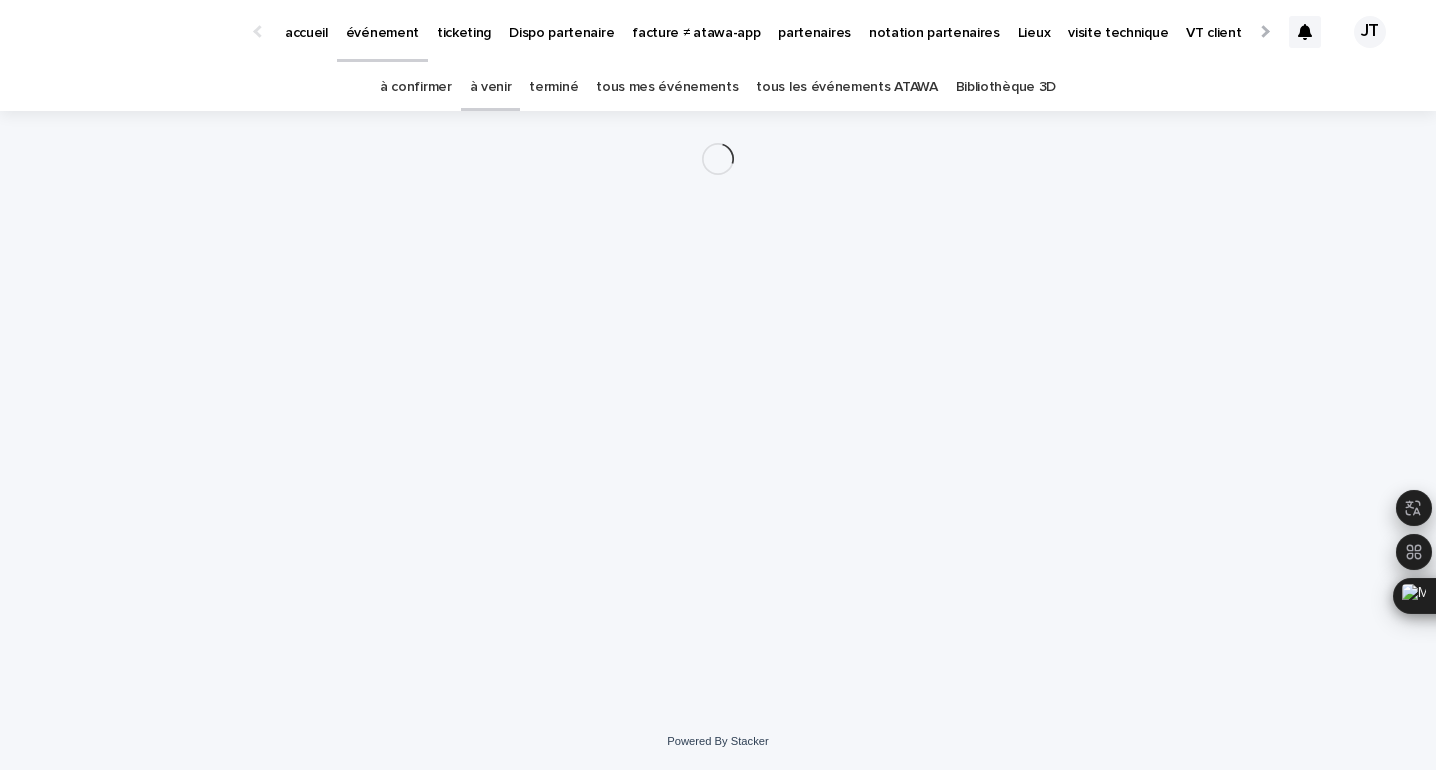 scroll, scrollTop: 0, scrollLeft: 0, axis: both 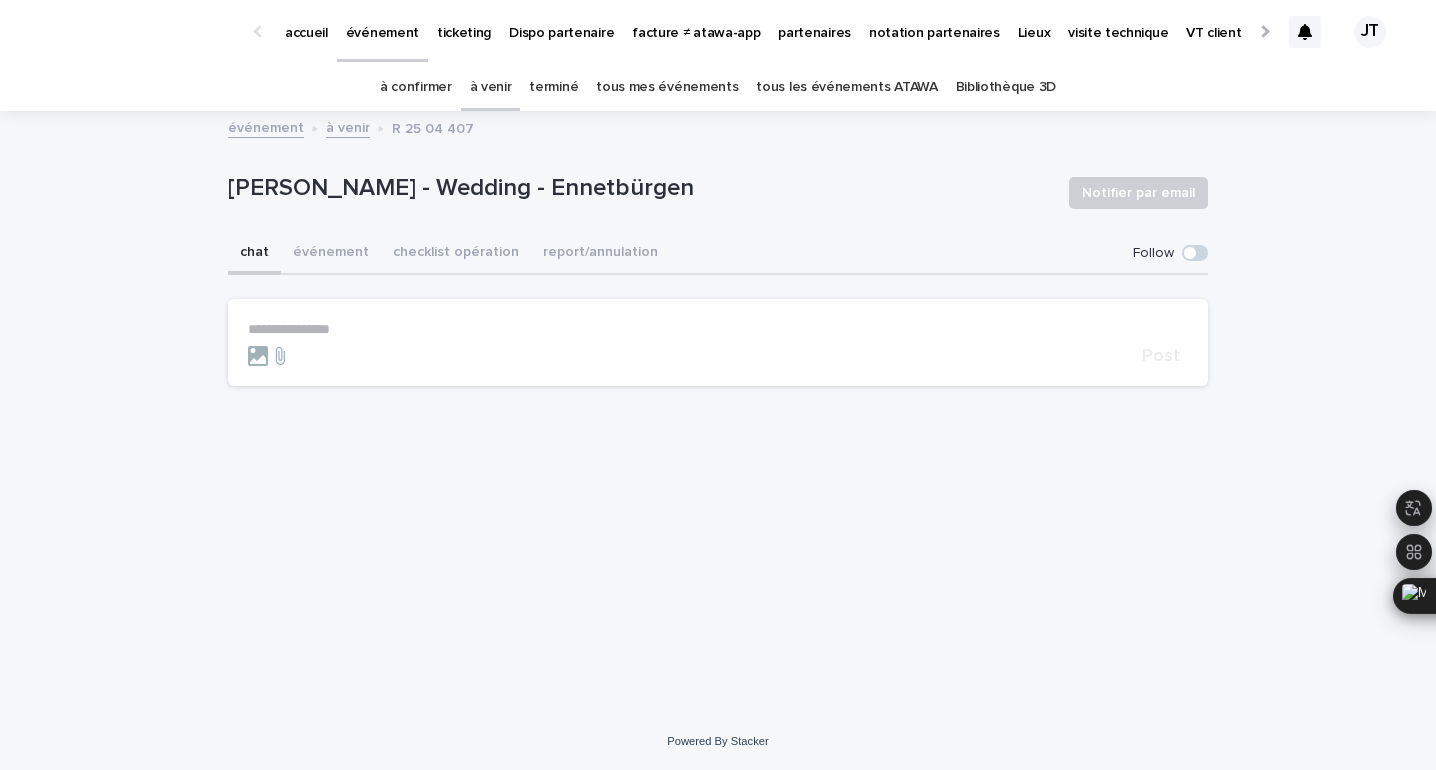 click on "**********" at bounding box center [718, 329] 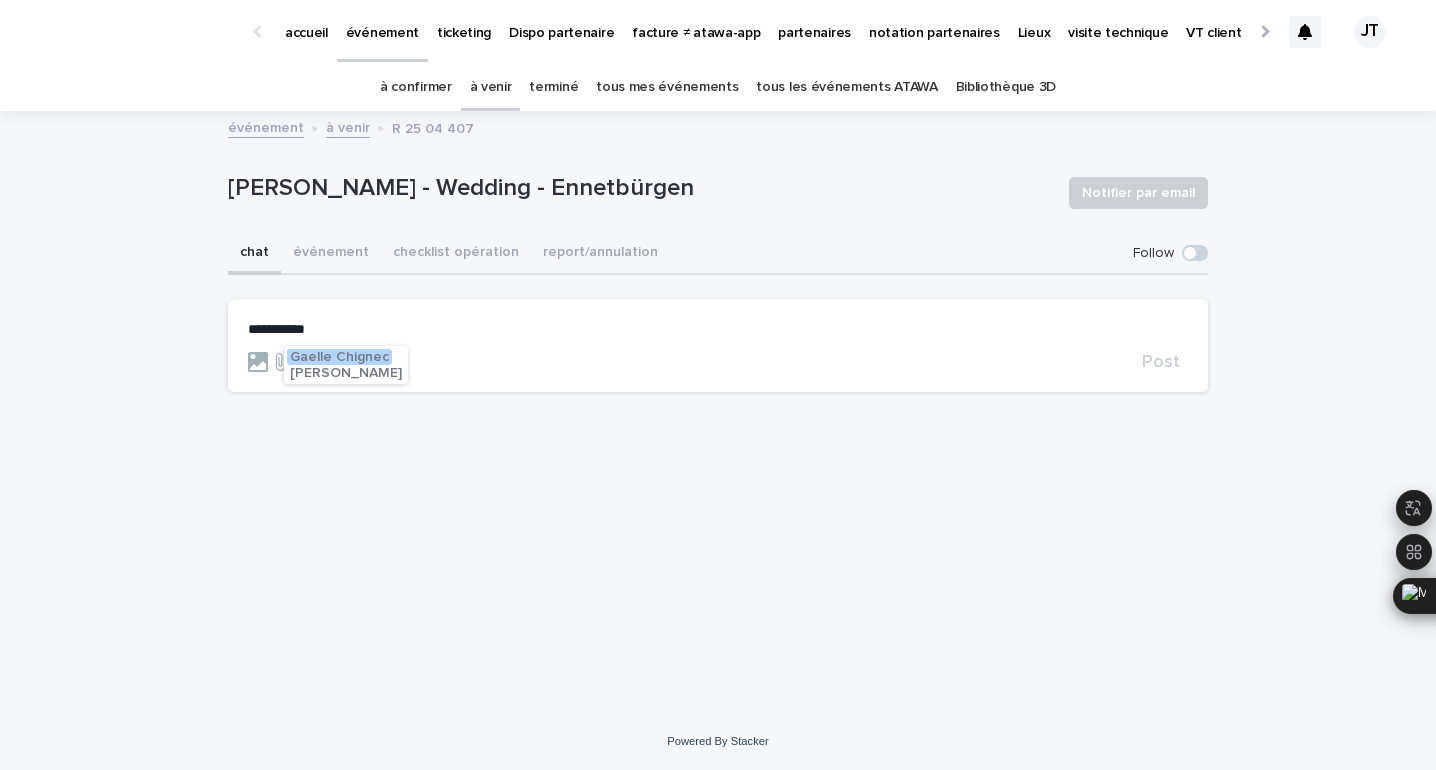 click on "[PERSON_NAME]" at bounding box center [346, 373] 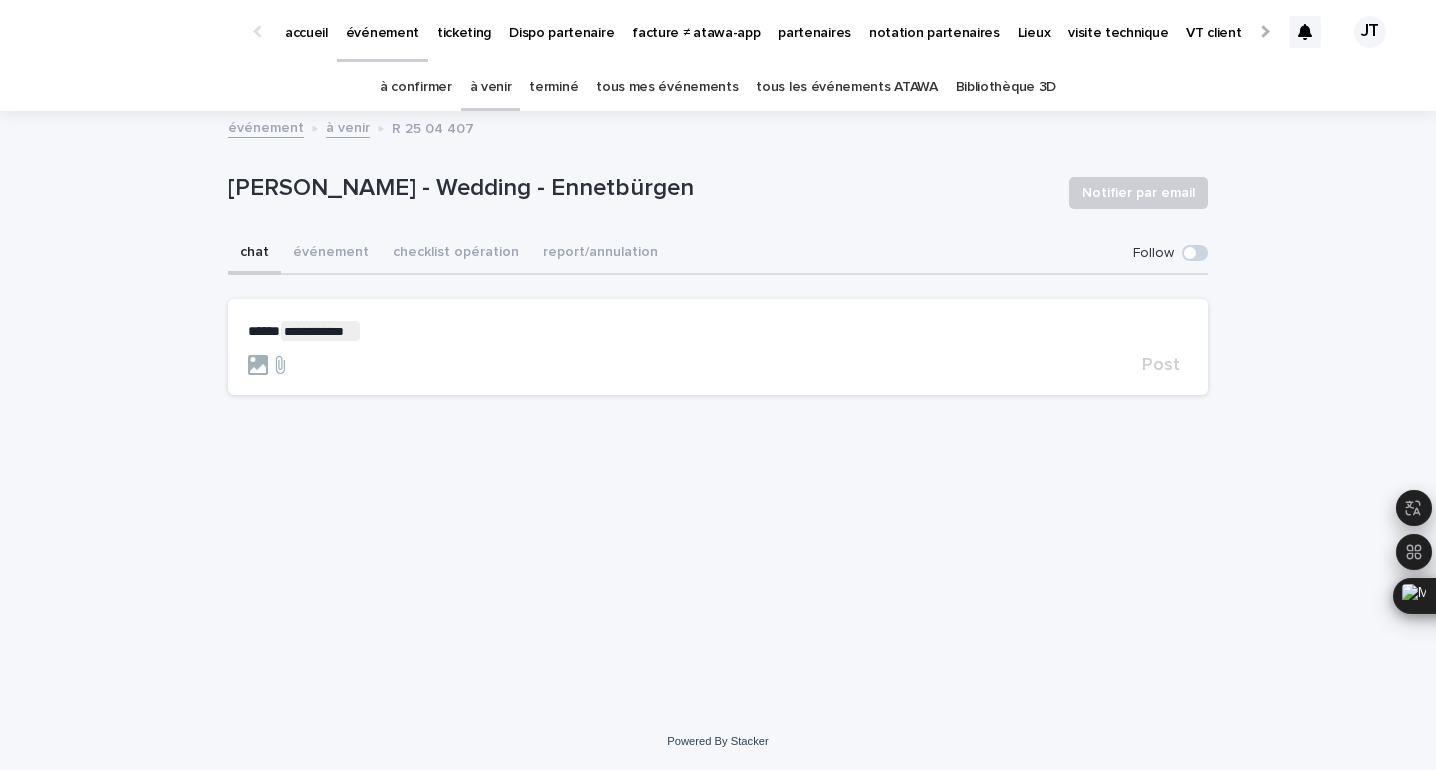 click on "**********" at bounding box center [718, 331] 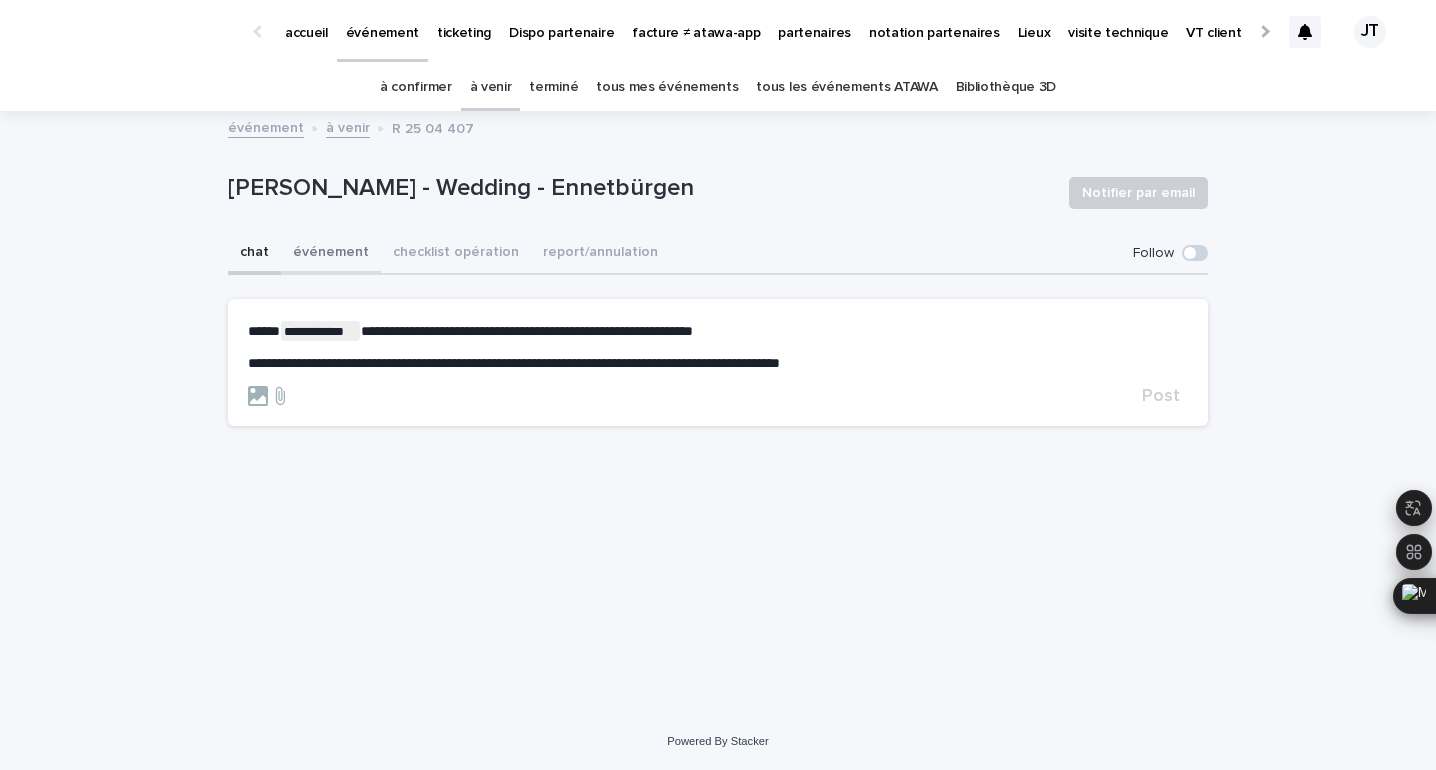 click on "événement" at bounding box center (331, 254) 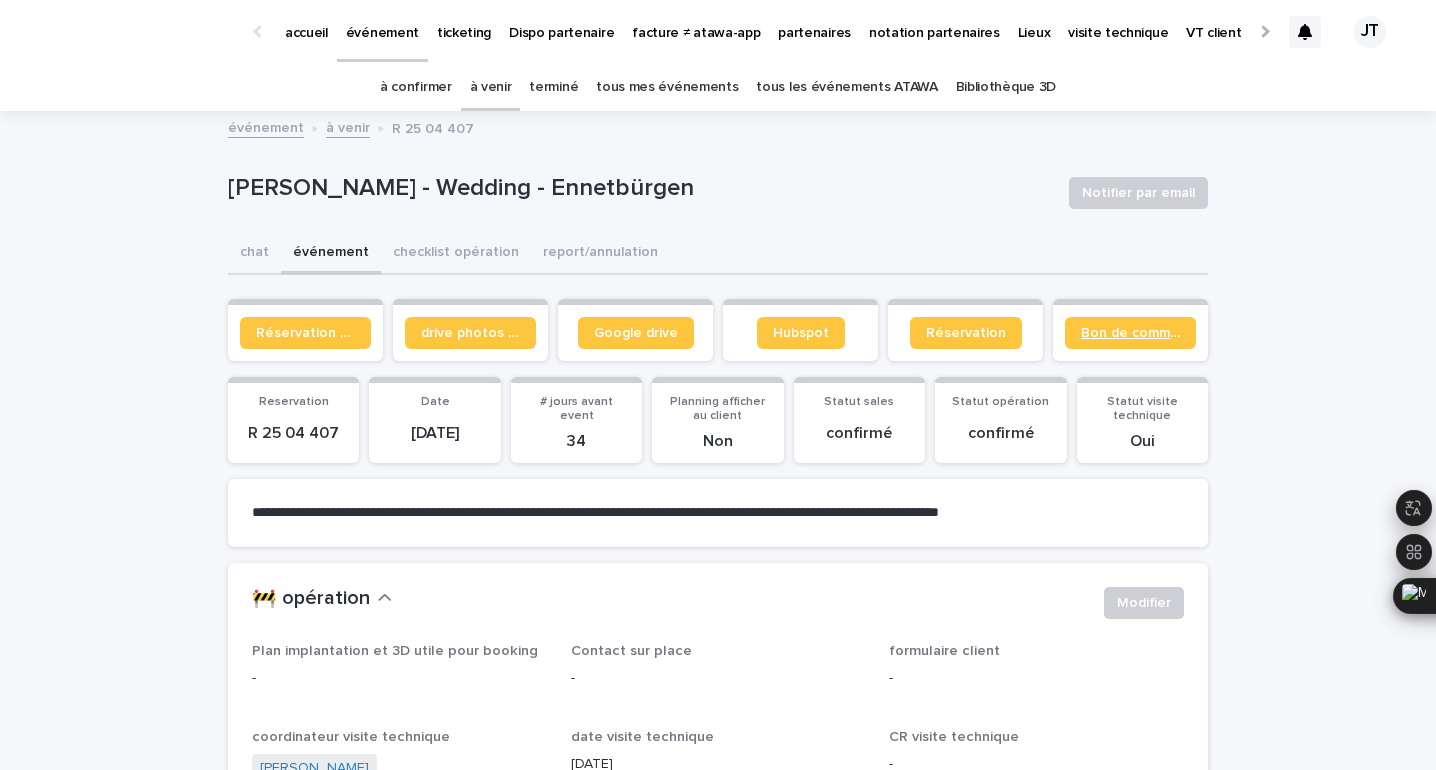 click on "Bon de commande" at bounding box center [1130, 333] 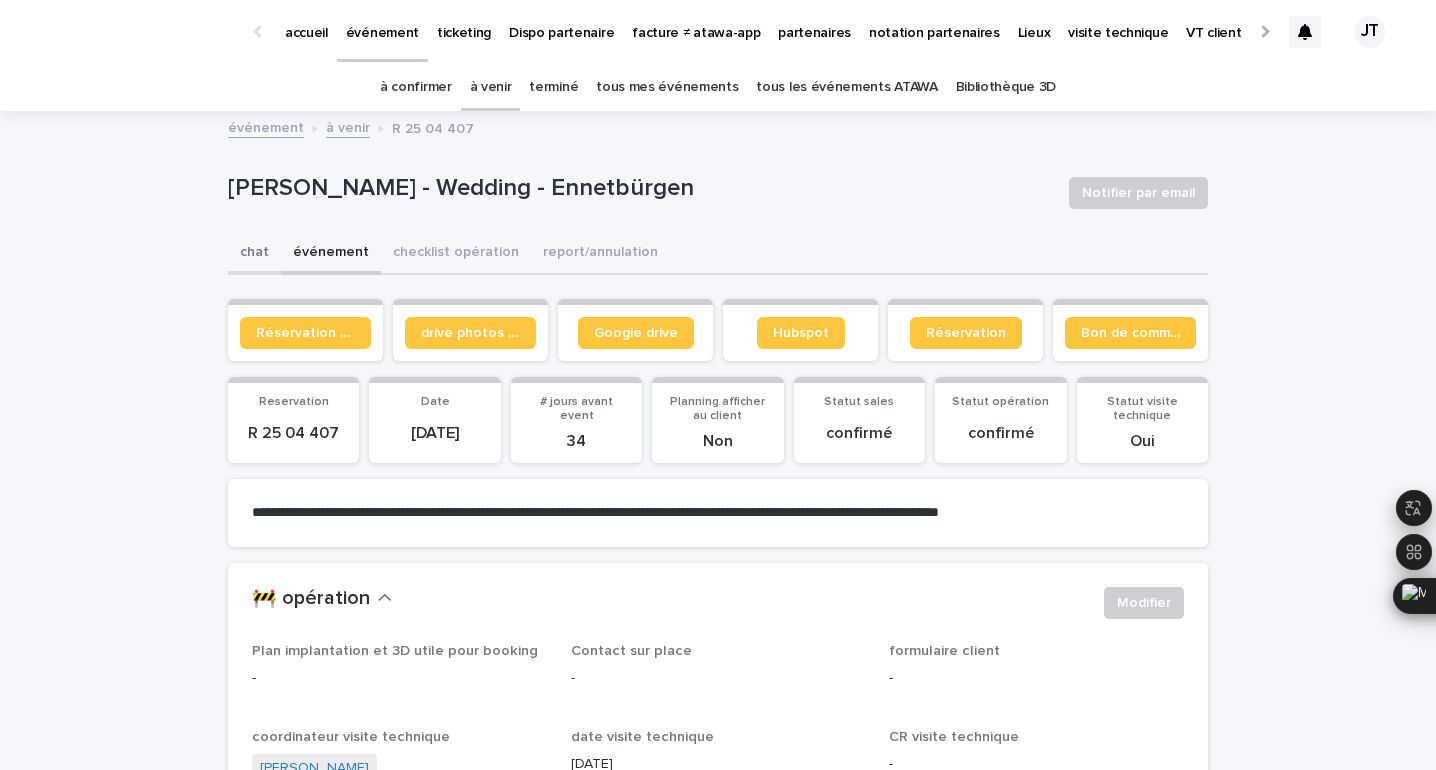 click on "chat" at bounding box center (254, 254) 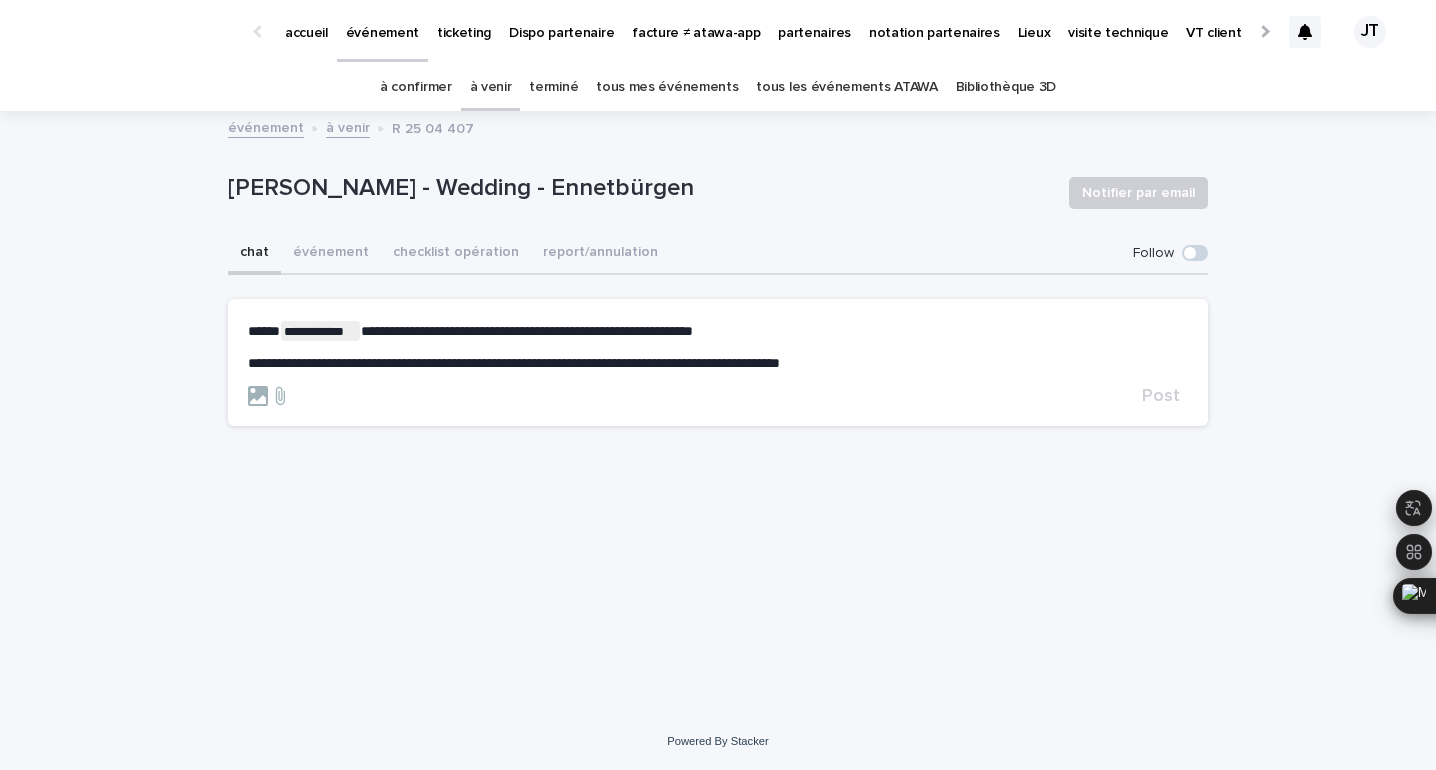 click on "**********" at bounding box center (514, 363) 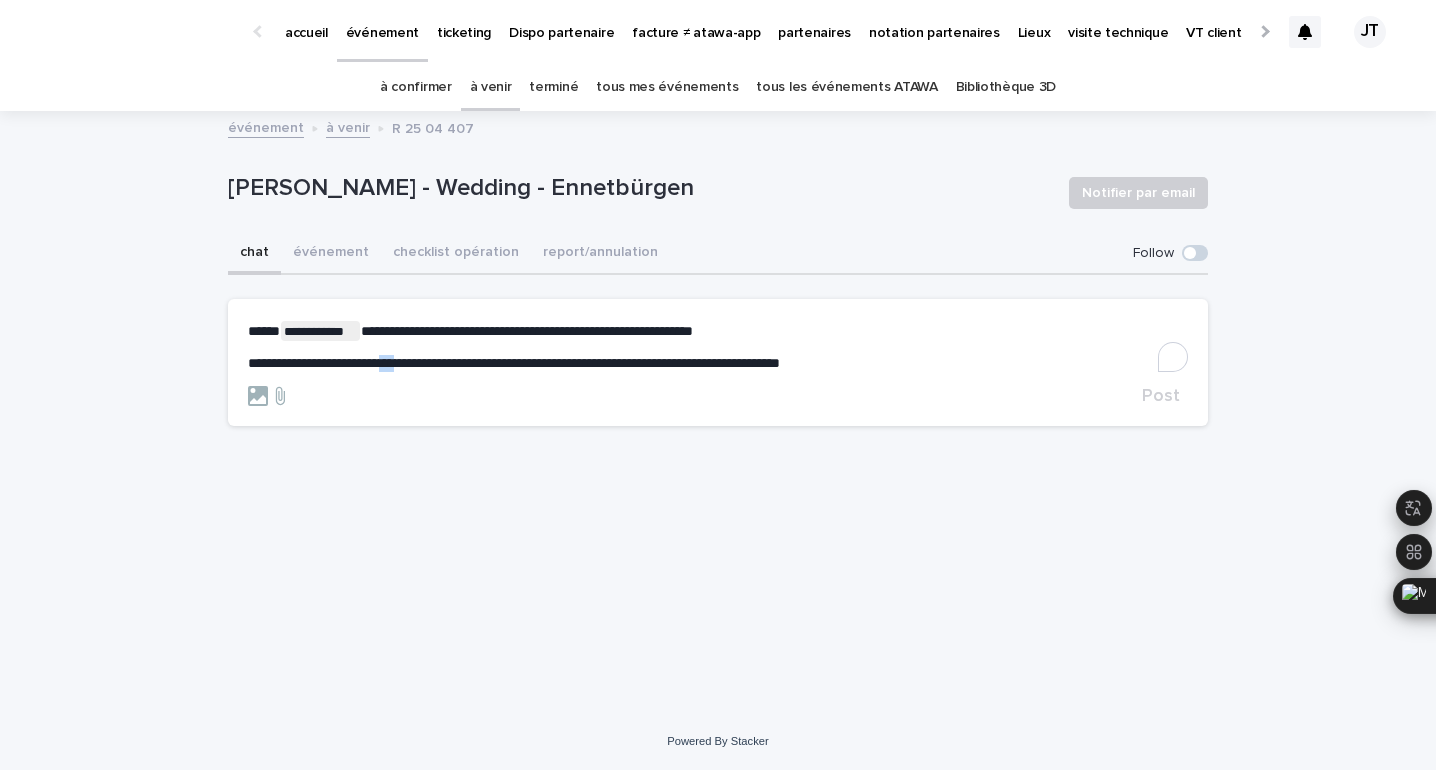 click on "**********" at bounding box center (514, 363) 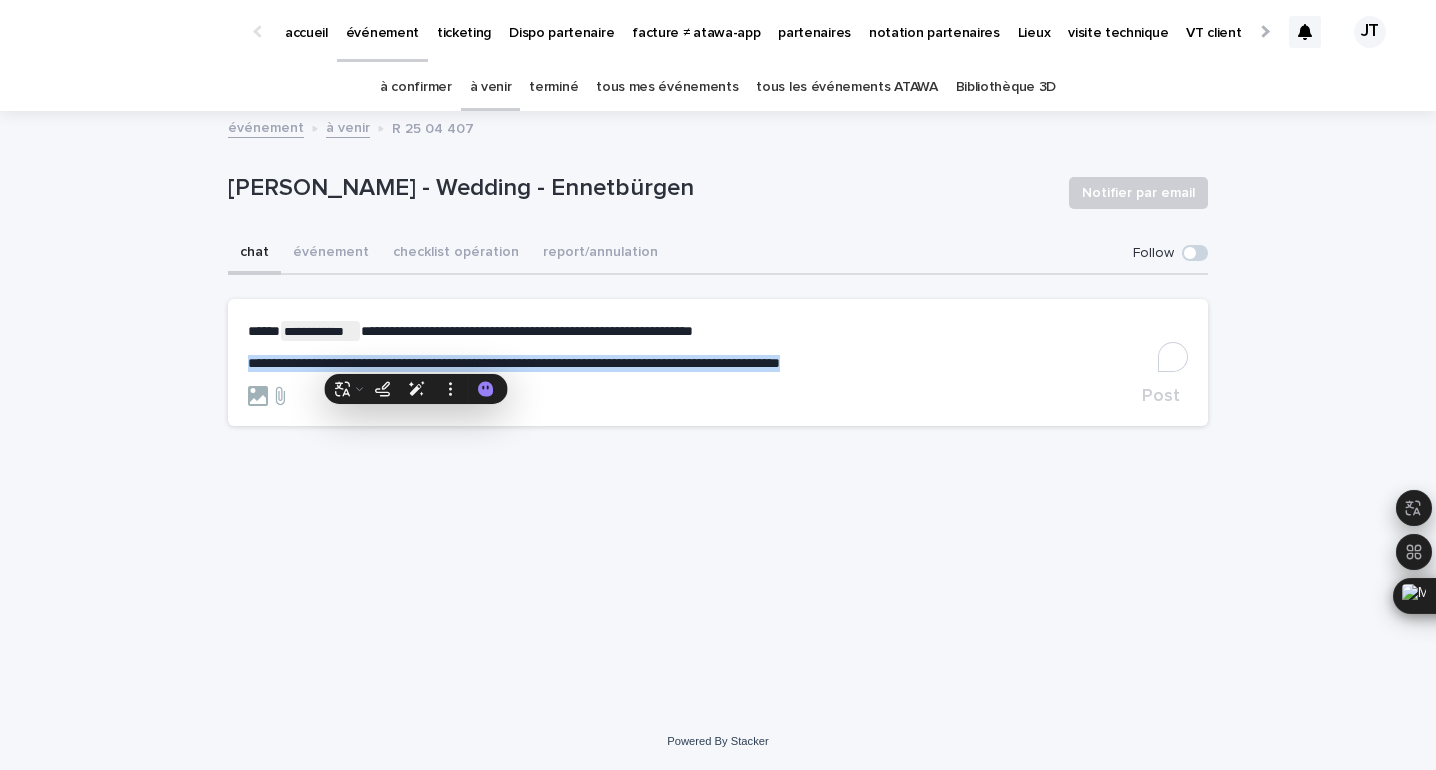 click on "**********" at bounding box center (514, 363) 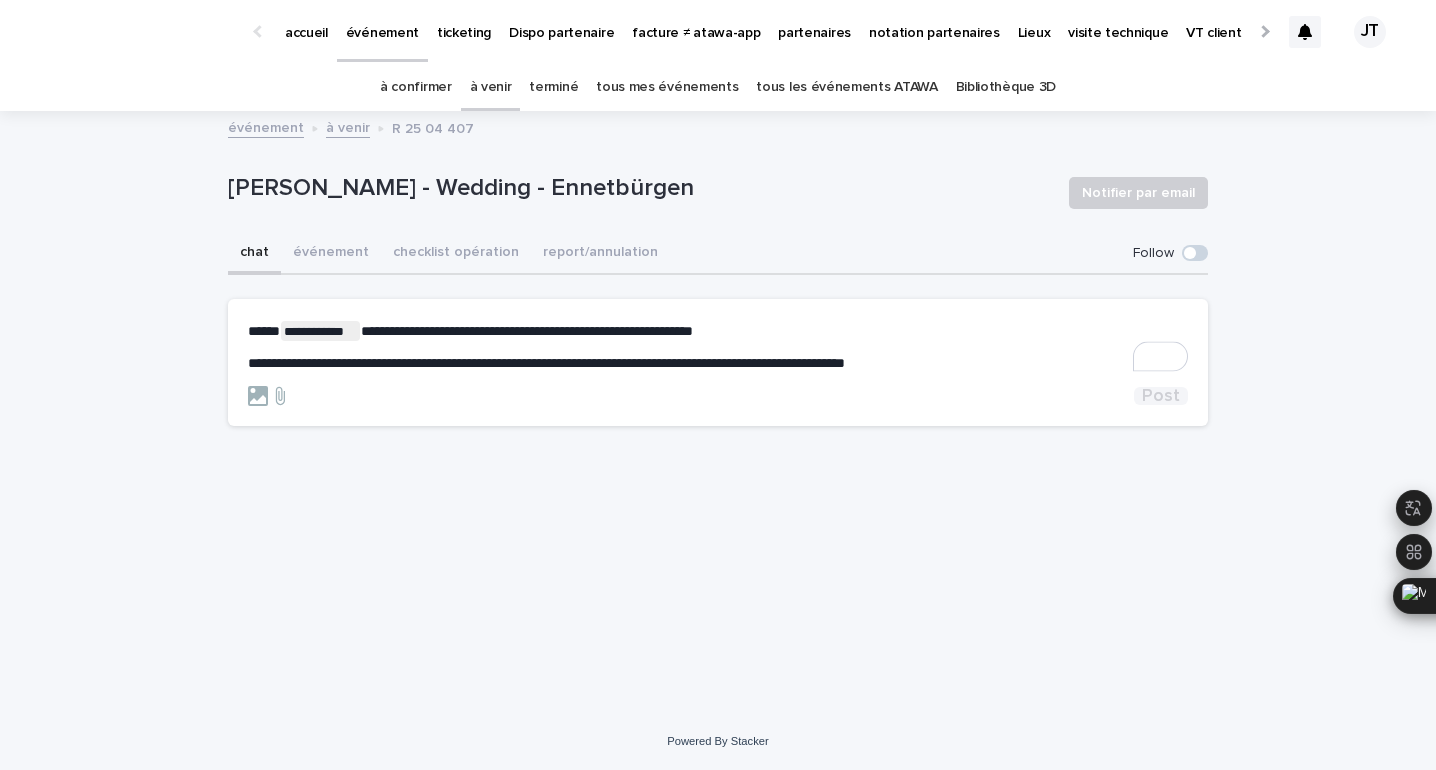 click on "Post" at bounding box center [1161, 396] 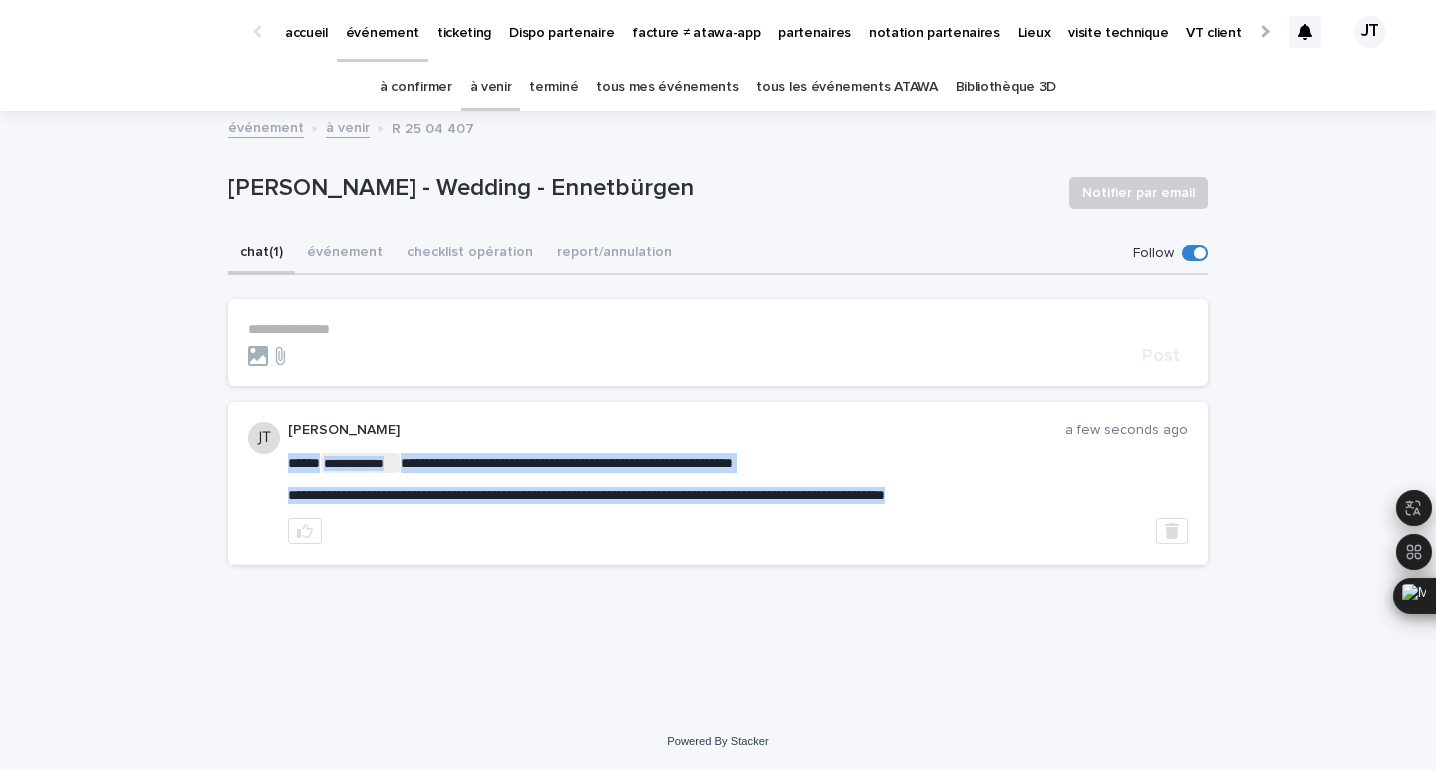 drag, startPoint x: 405, startPoint y: 465, endPoint x: 758, endPoint y: 502, distance: 354.9338 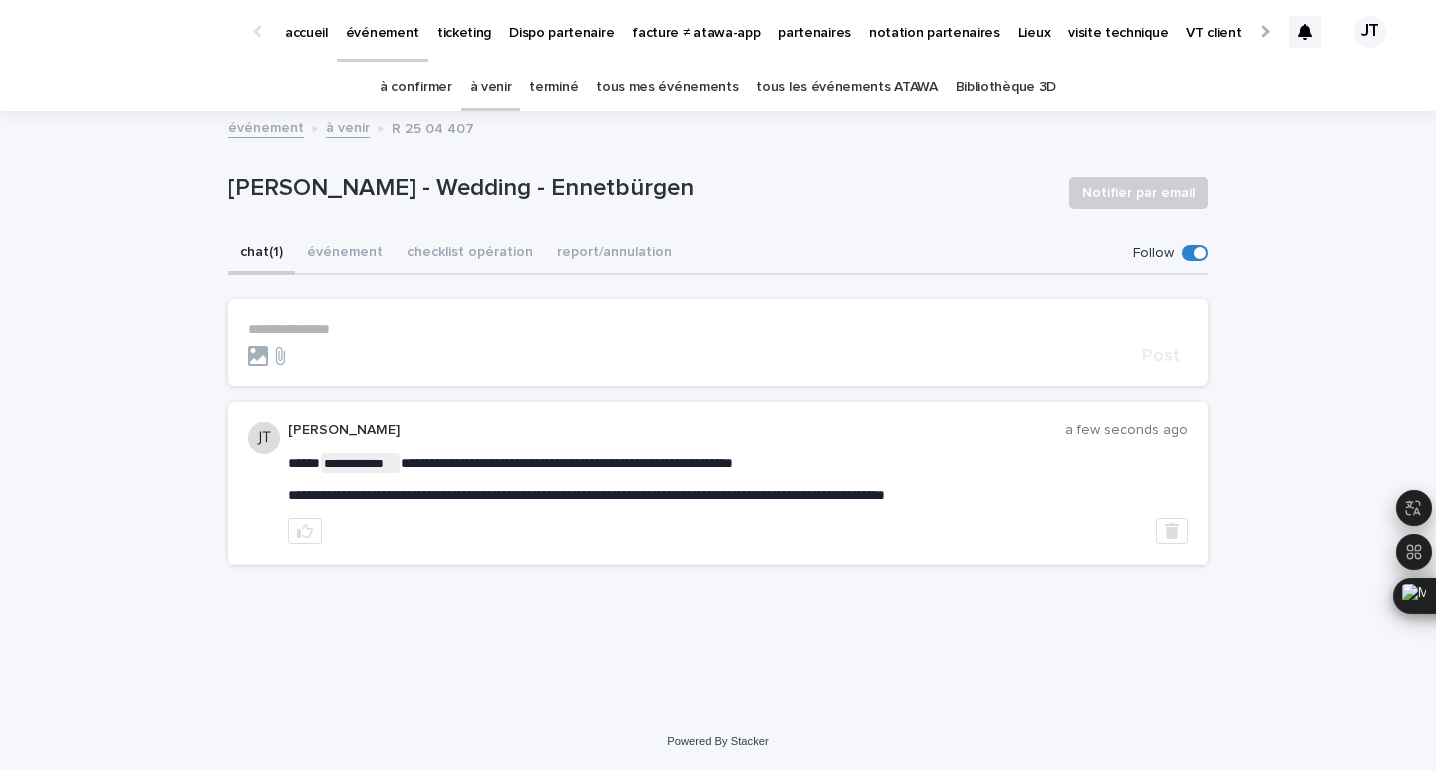 click on "[PERSON_NAME] - Wedding - Ennetbürgen" at bounding box center [640, 188] 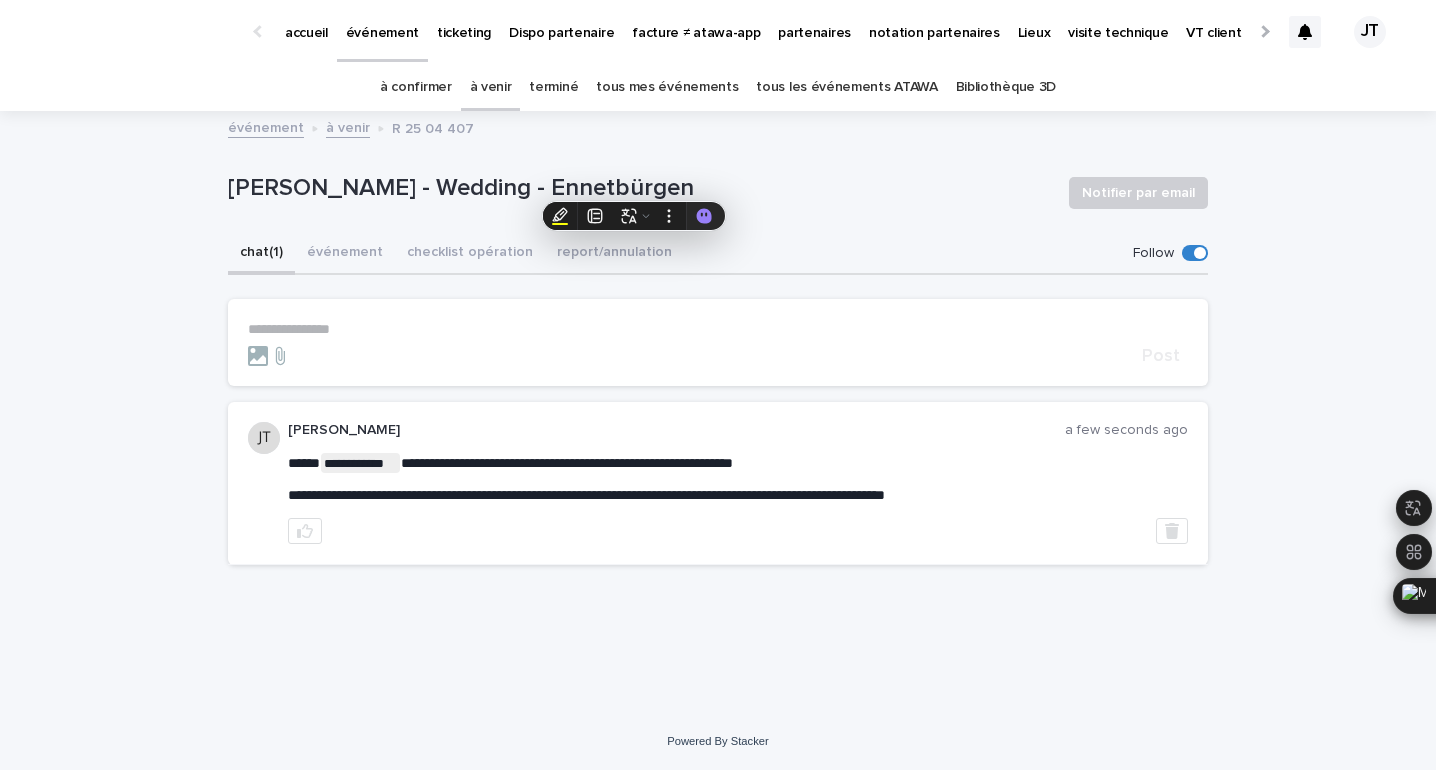 copy on "Ennetbürgen" 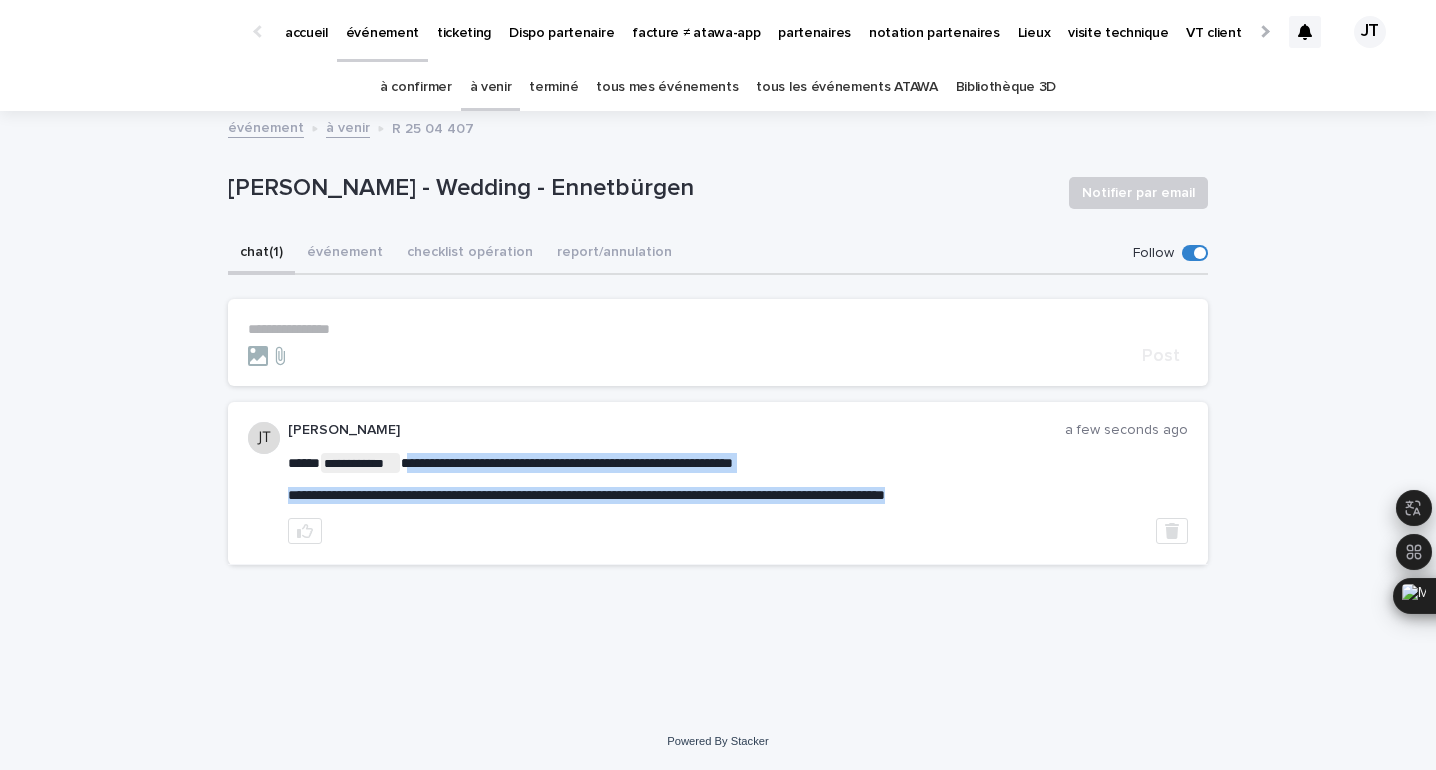 drag, startPoint x: 407, startPoint y: 459, endPoint x: 519, endPoint y: 505, distance: 121.07848 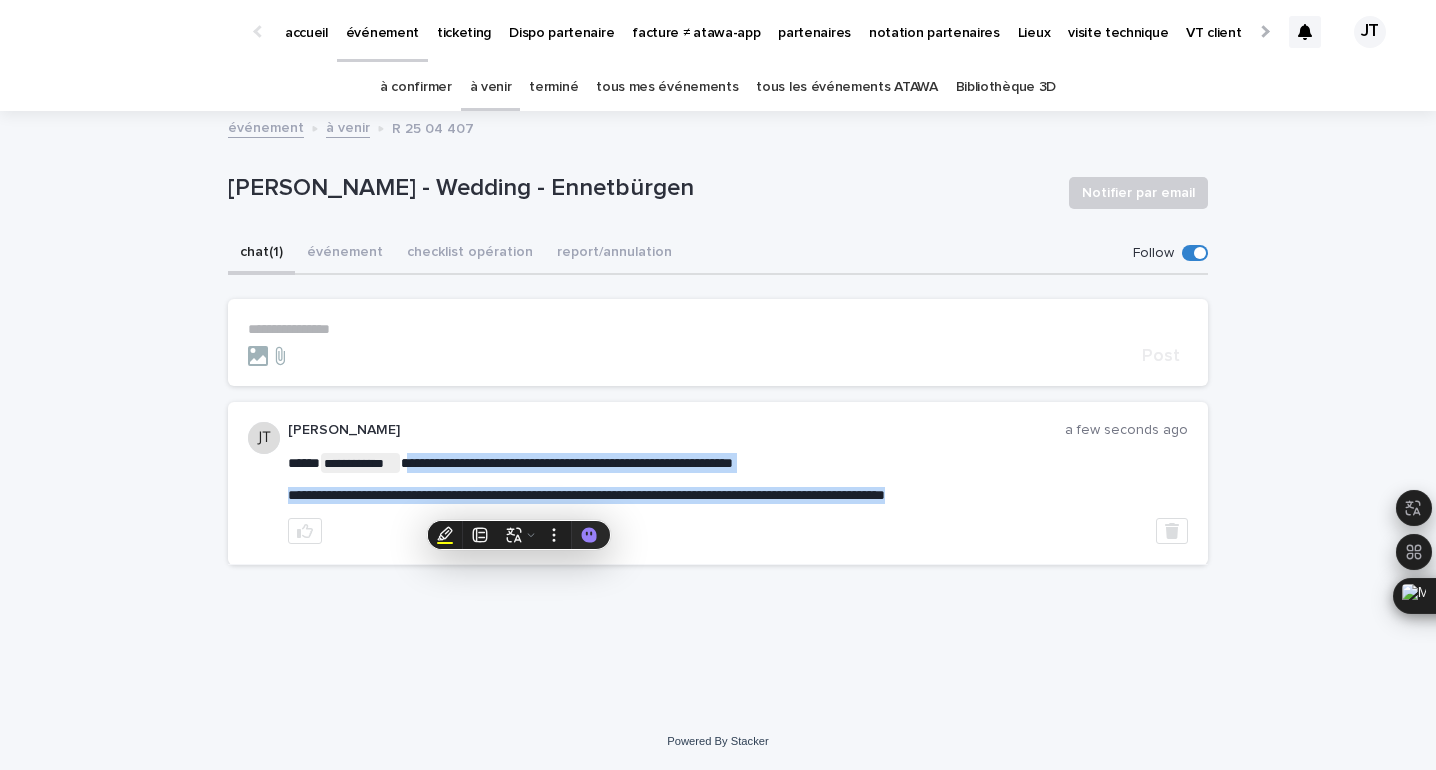 copy on "**********" 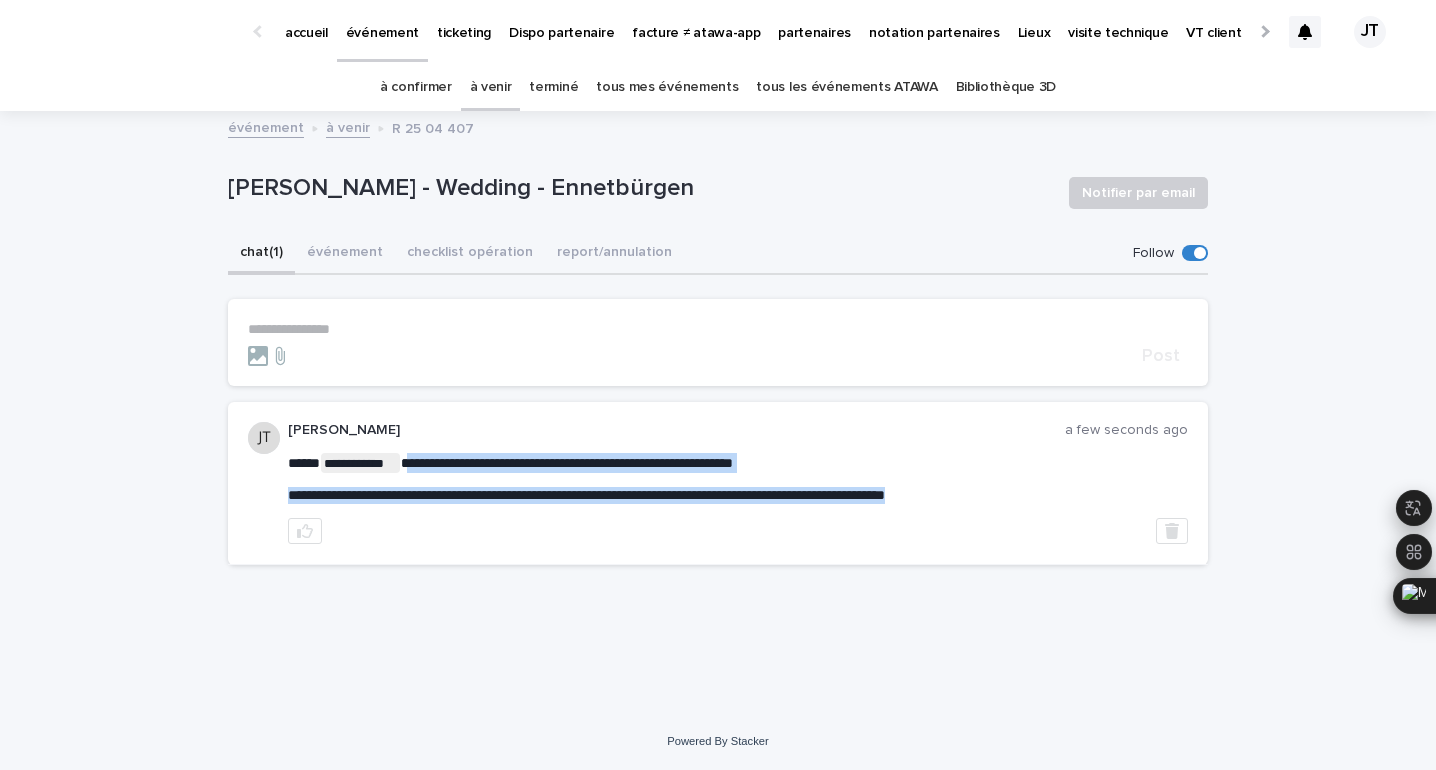 drag, startPoint x: 408, startPoint y: 460, endPoint x: 494, endPoint y: 523, distance: 106.60675 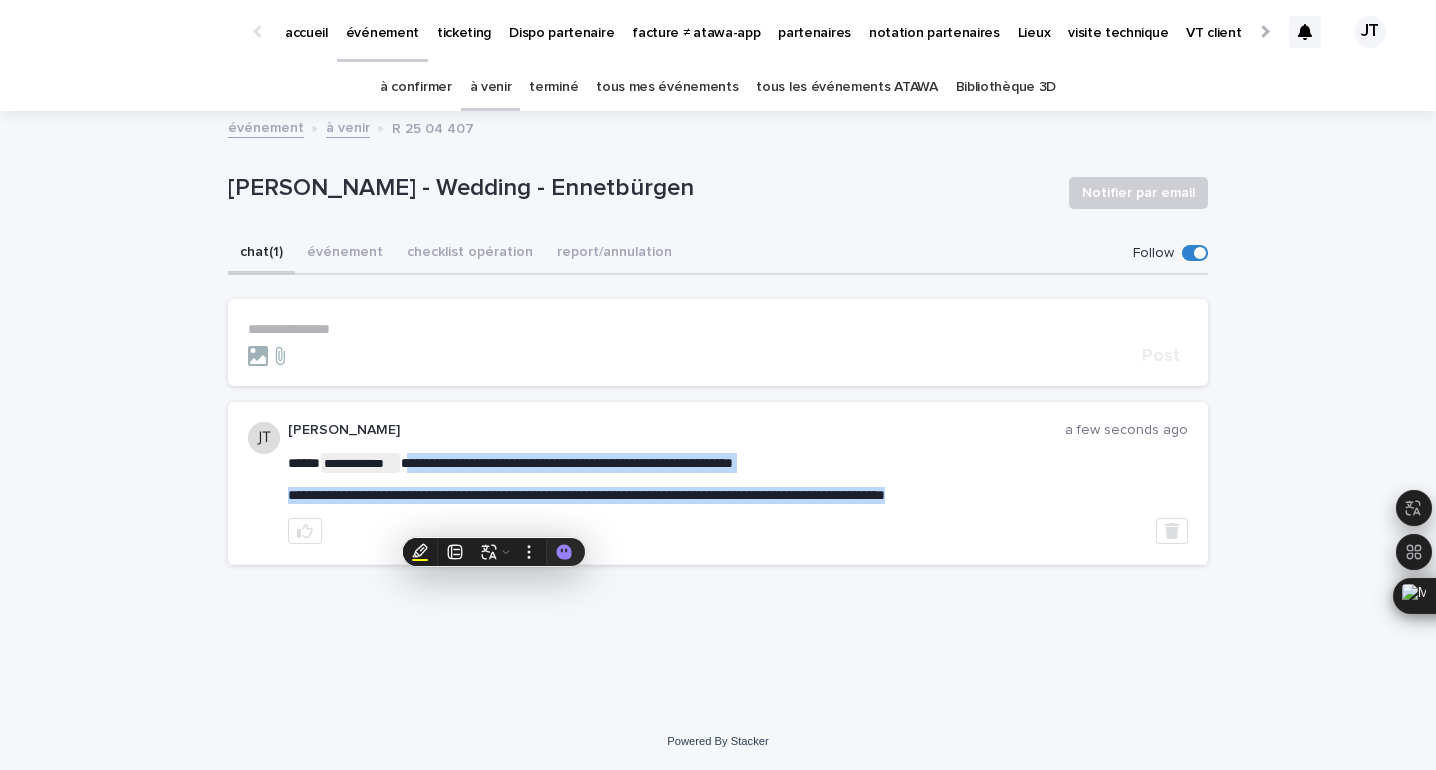 copy on "**********" 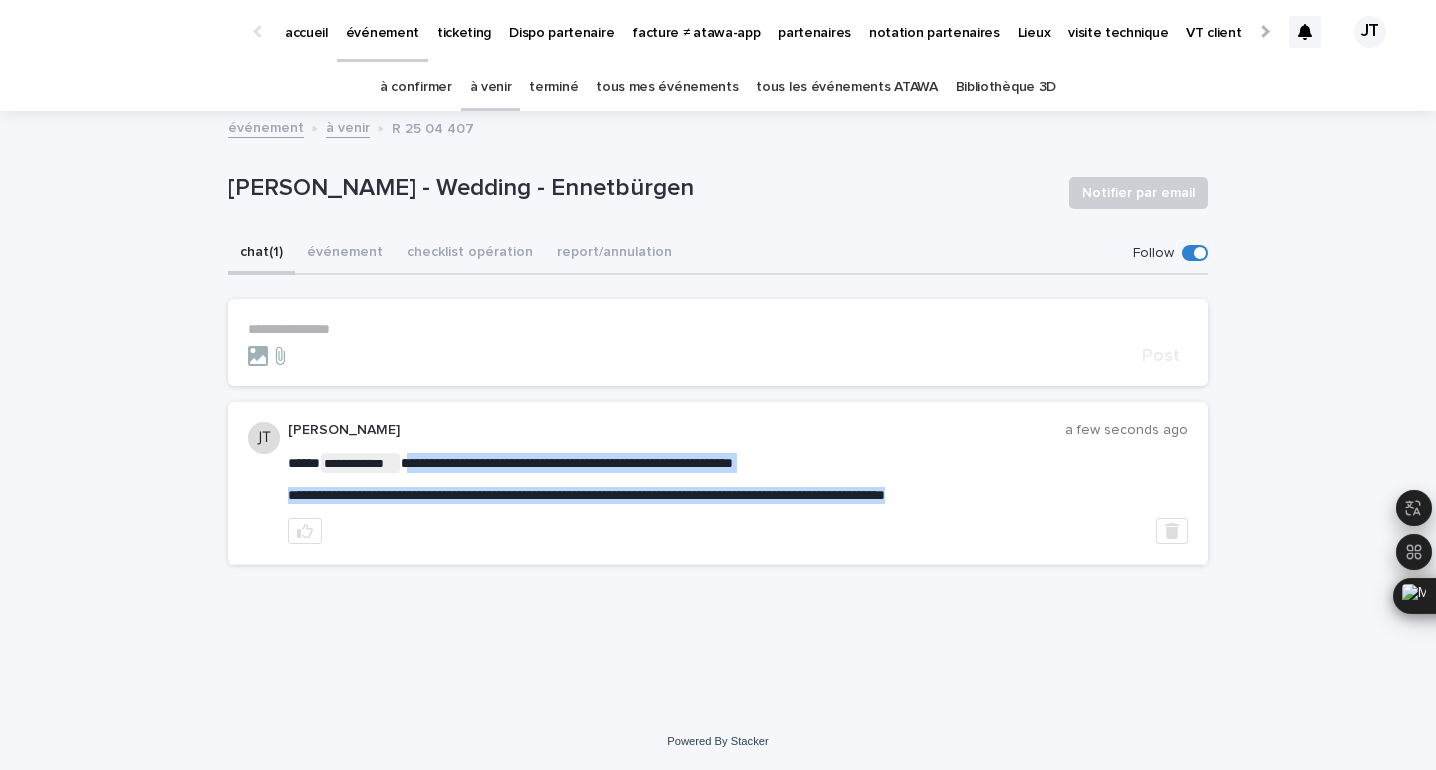 copy on "**********" 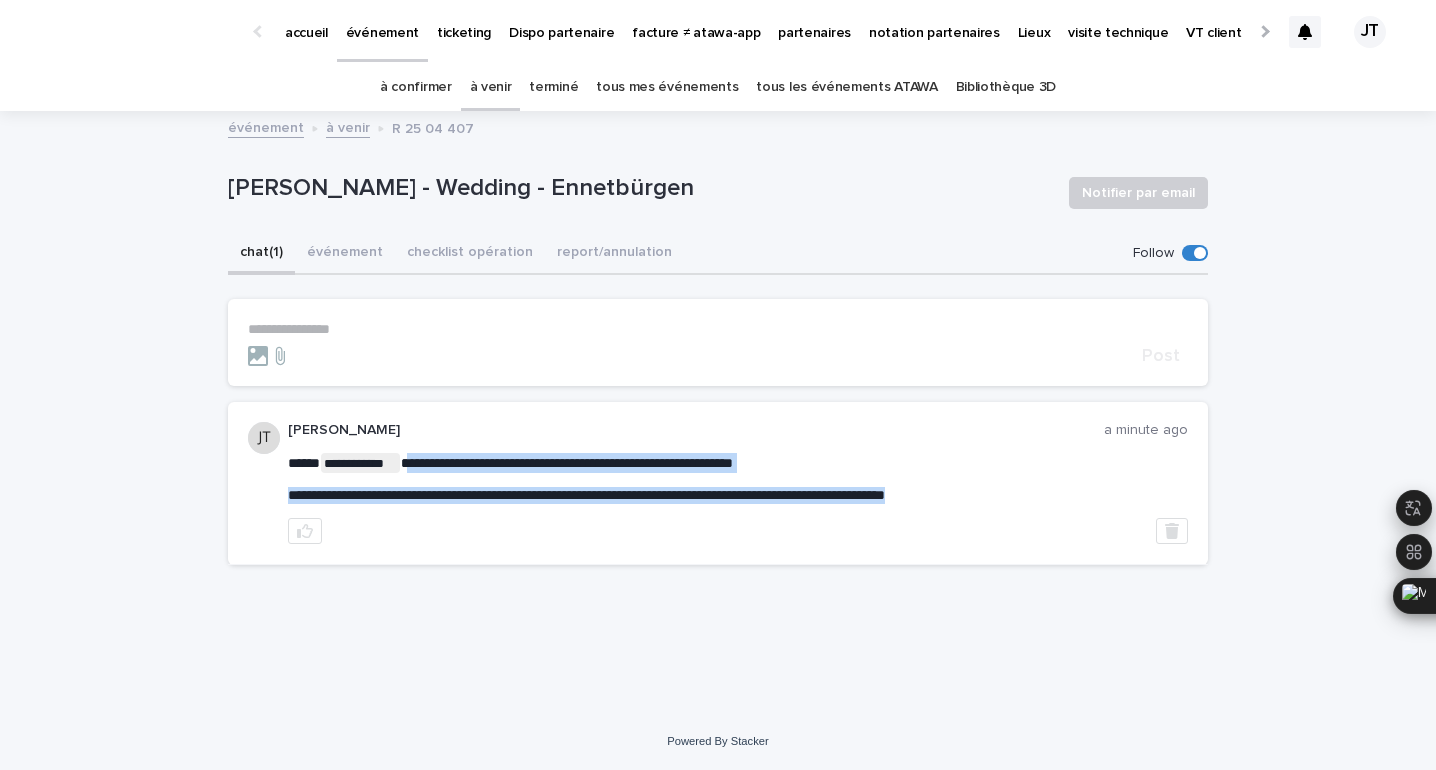 click on "à venir" at bounding box center [491, 87] 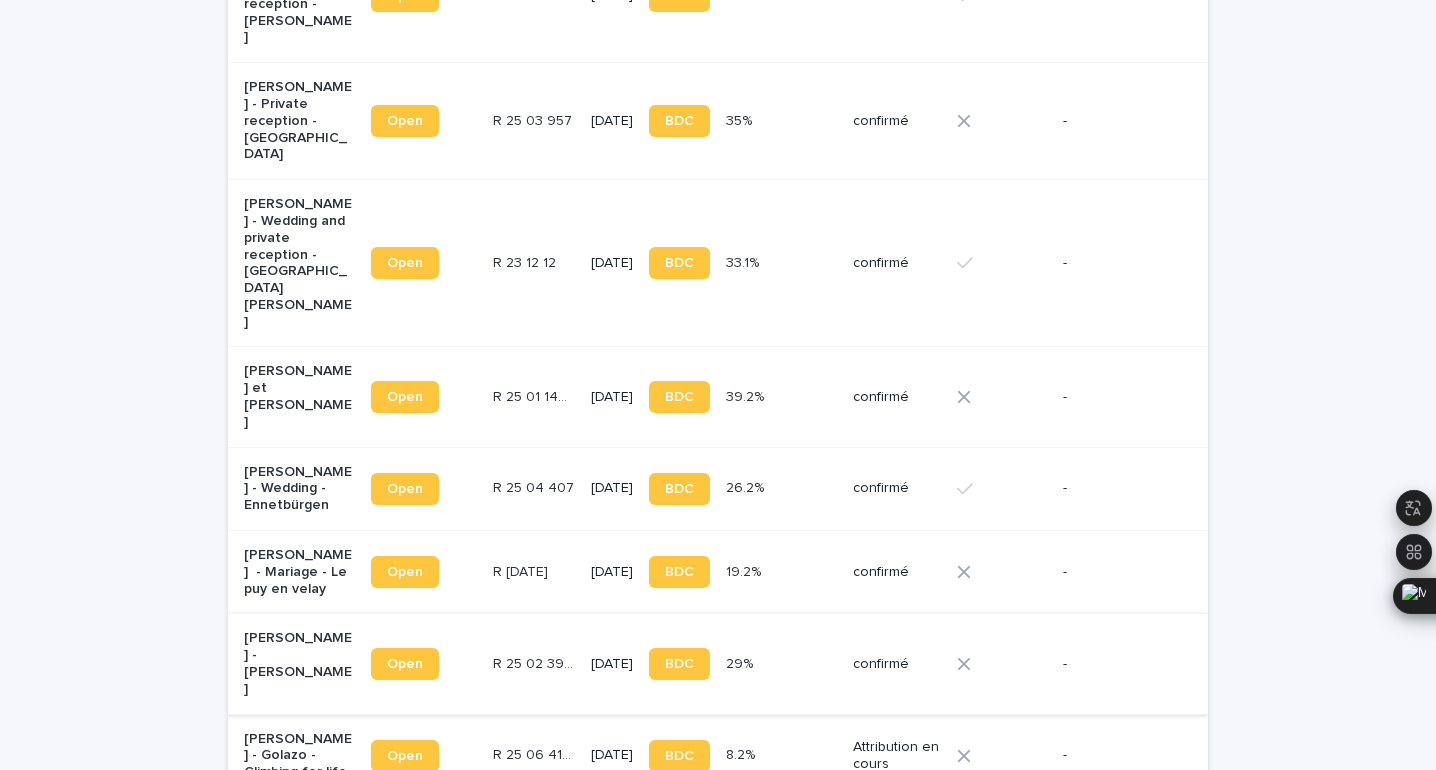 scroll, scrollTop: 2113, scrollLeft: 0, axis: vertical 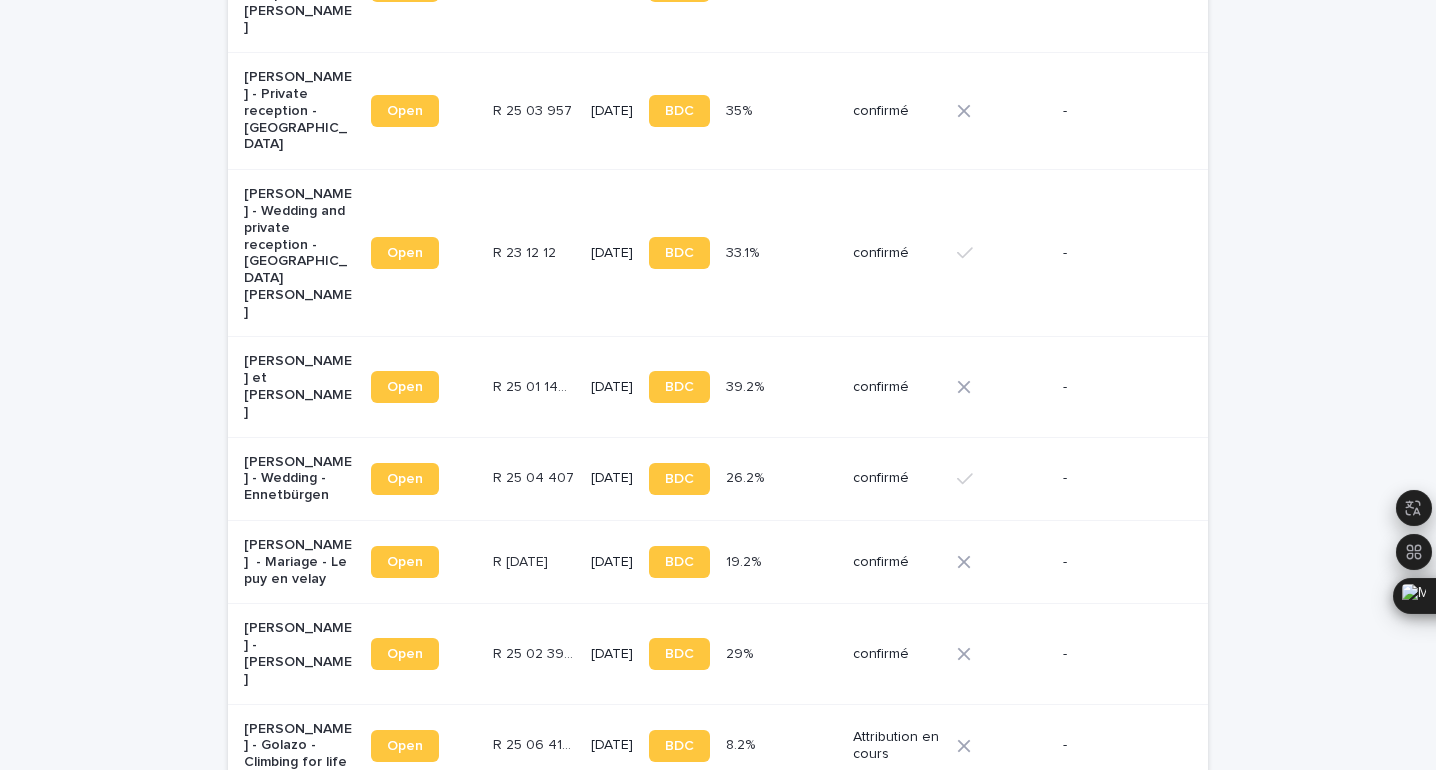 click on "R 25 06 4104 R 25 06 4104" at bounding box center [534, 745] 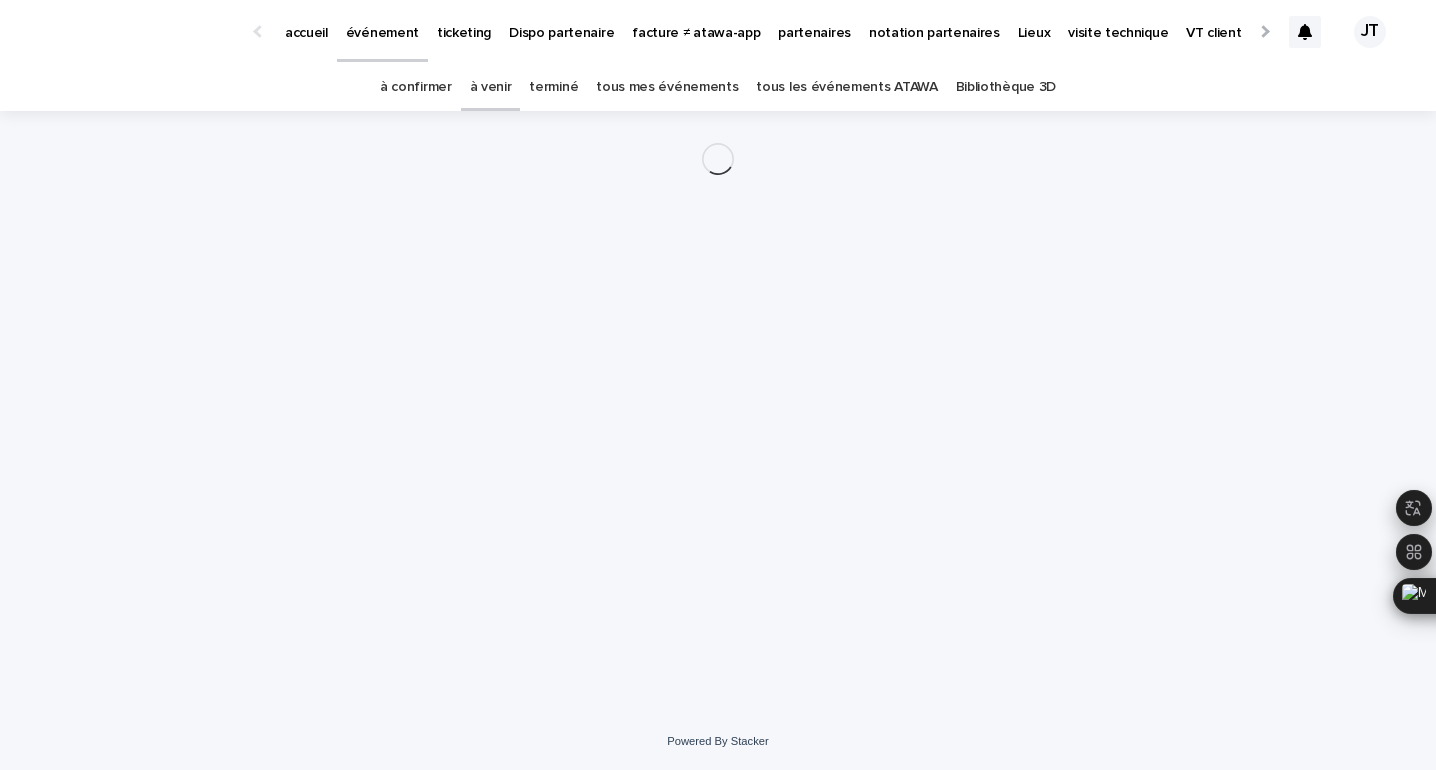 scroll, scrollTop: 0, scrollLeft: 0, axis: both 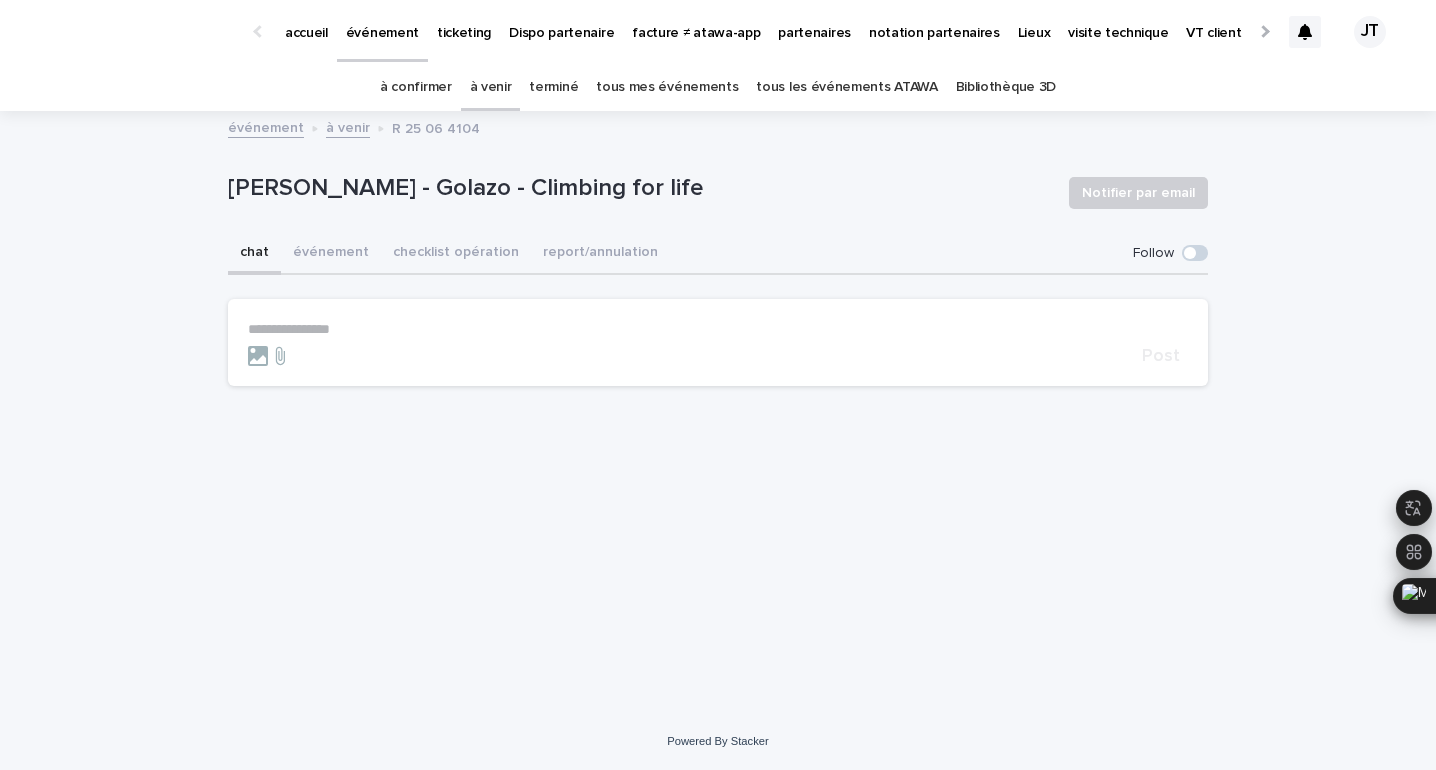 click on "[PERSON_NAME] - Golazo - Climbing for life" at bounding box center (640, 188) 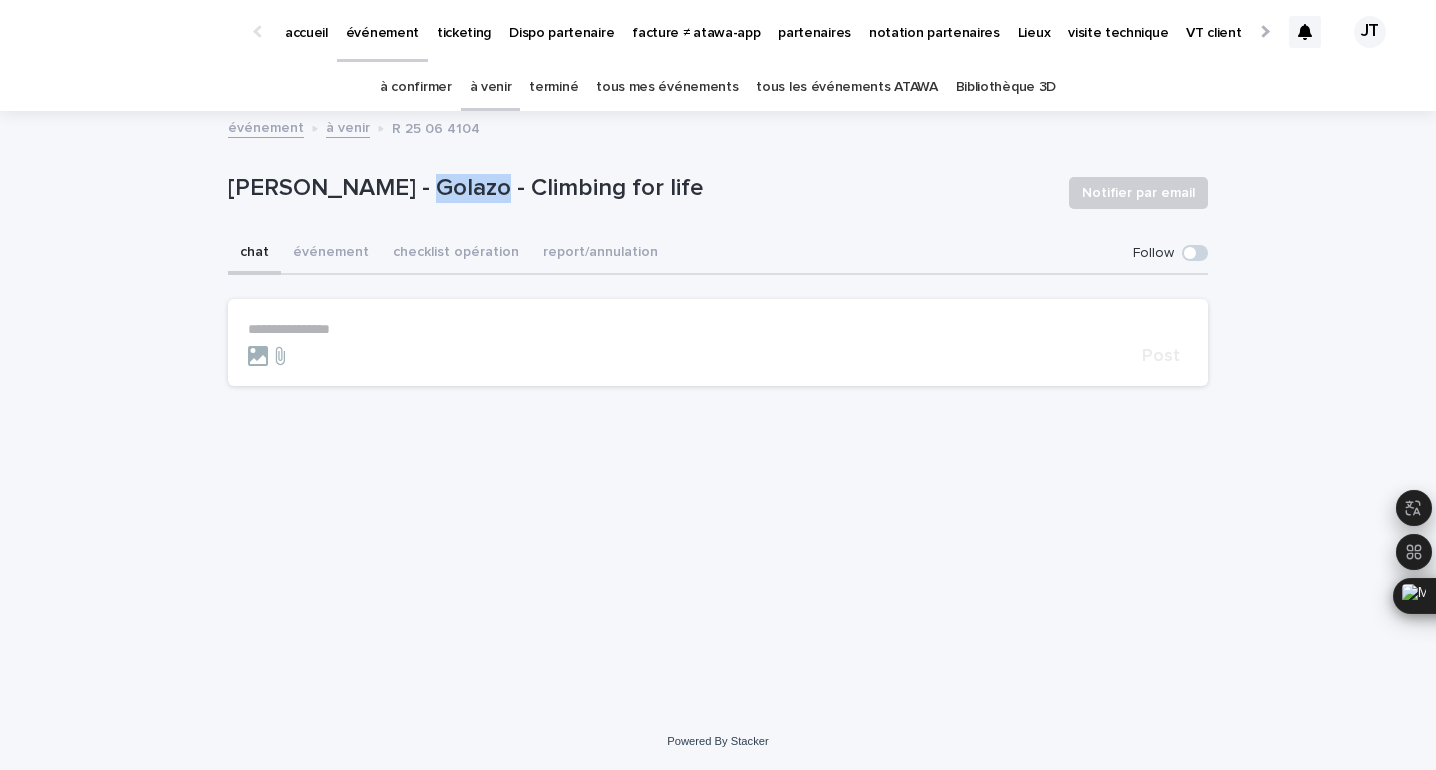click on "[PERSON_NAME] - Golazo - Climbing for life" at bounding box center [640, 188] 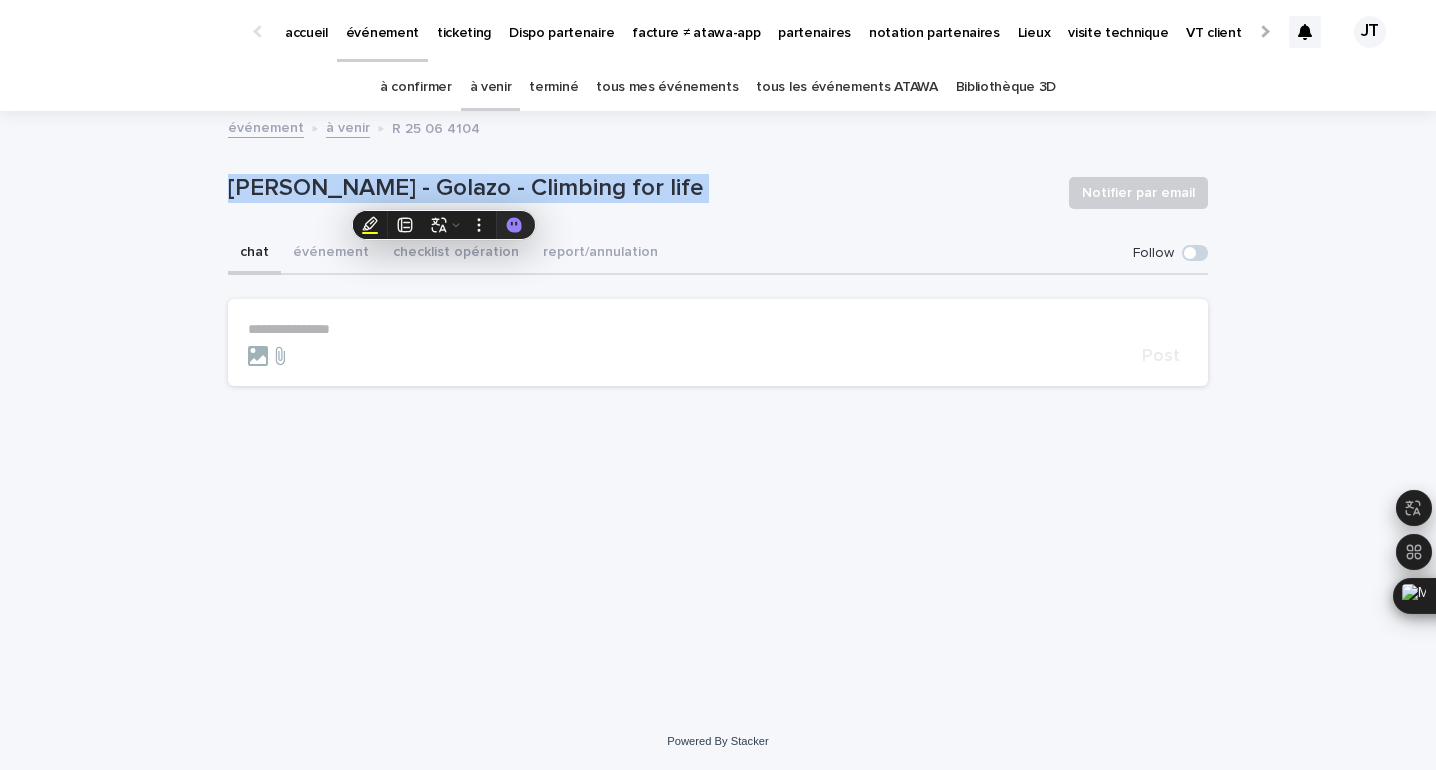 click on "[PERSON_NAME] - Golazo - Climbing for life" at bounding box center (640, 188) 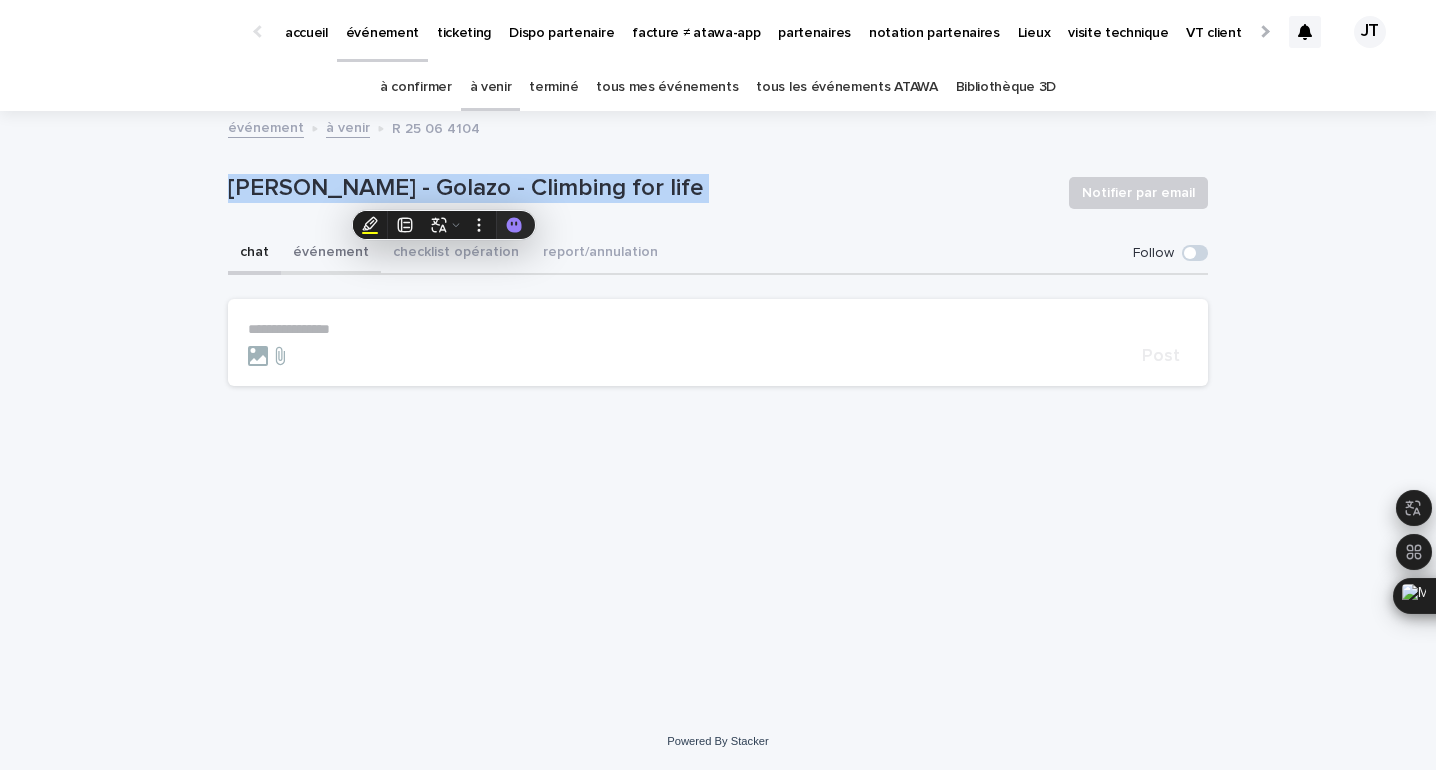 click on "événement" at bounding box center (331, 254) 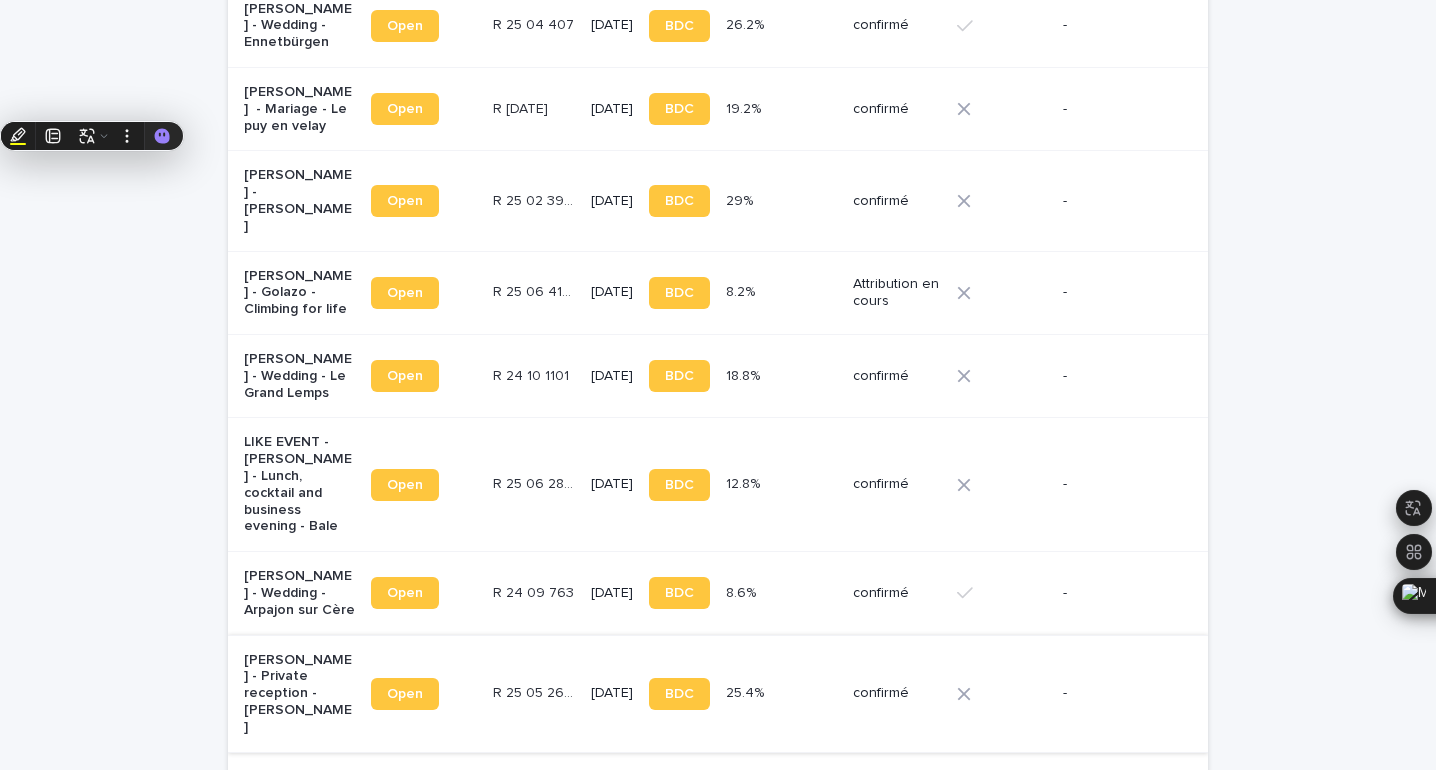 scroll, scrollTop: 2567, scrollLeft: 0, axis: vertical 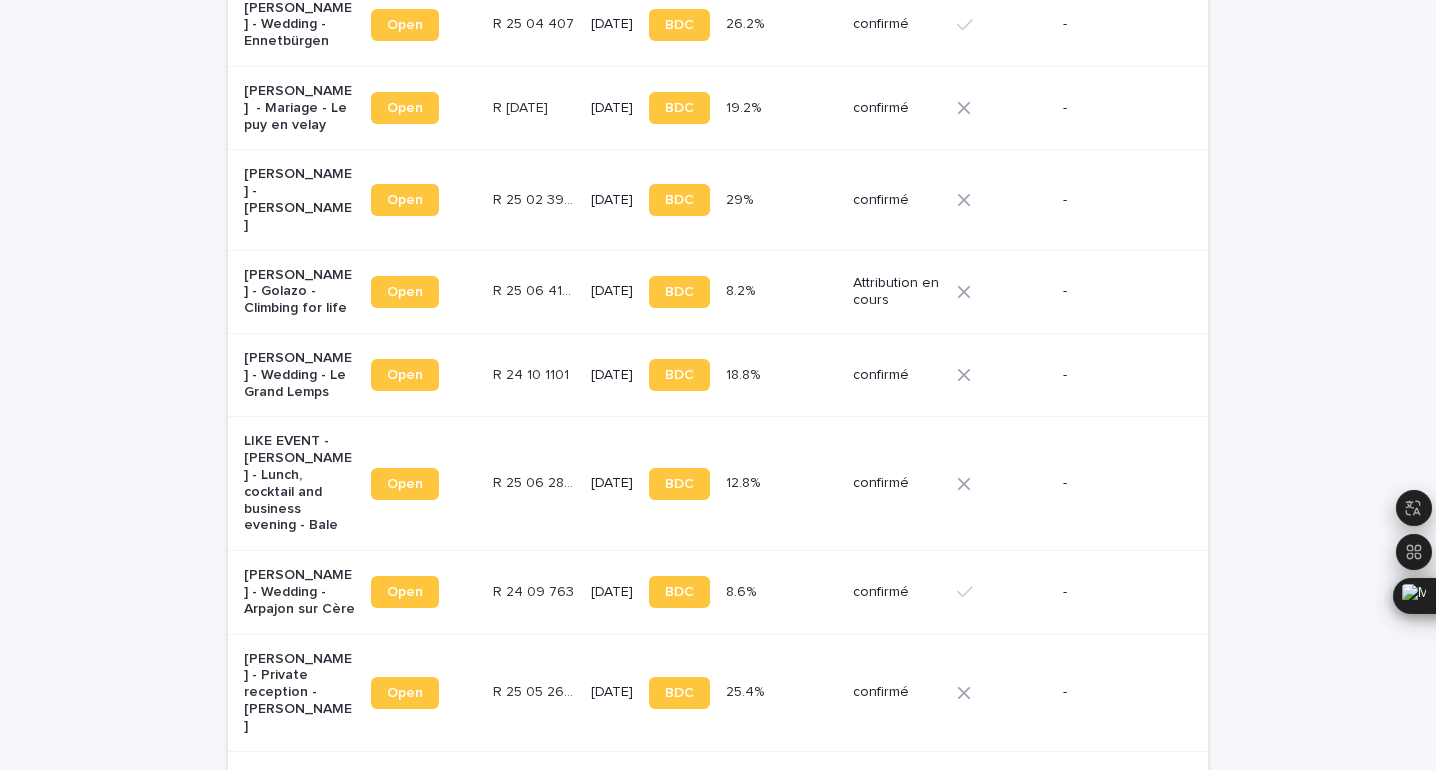 click on "R 25 05 2635" at bounding box center (536, 690) 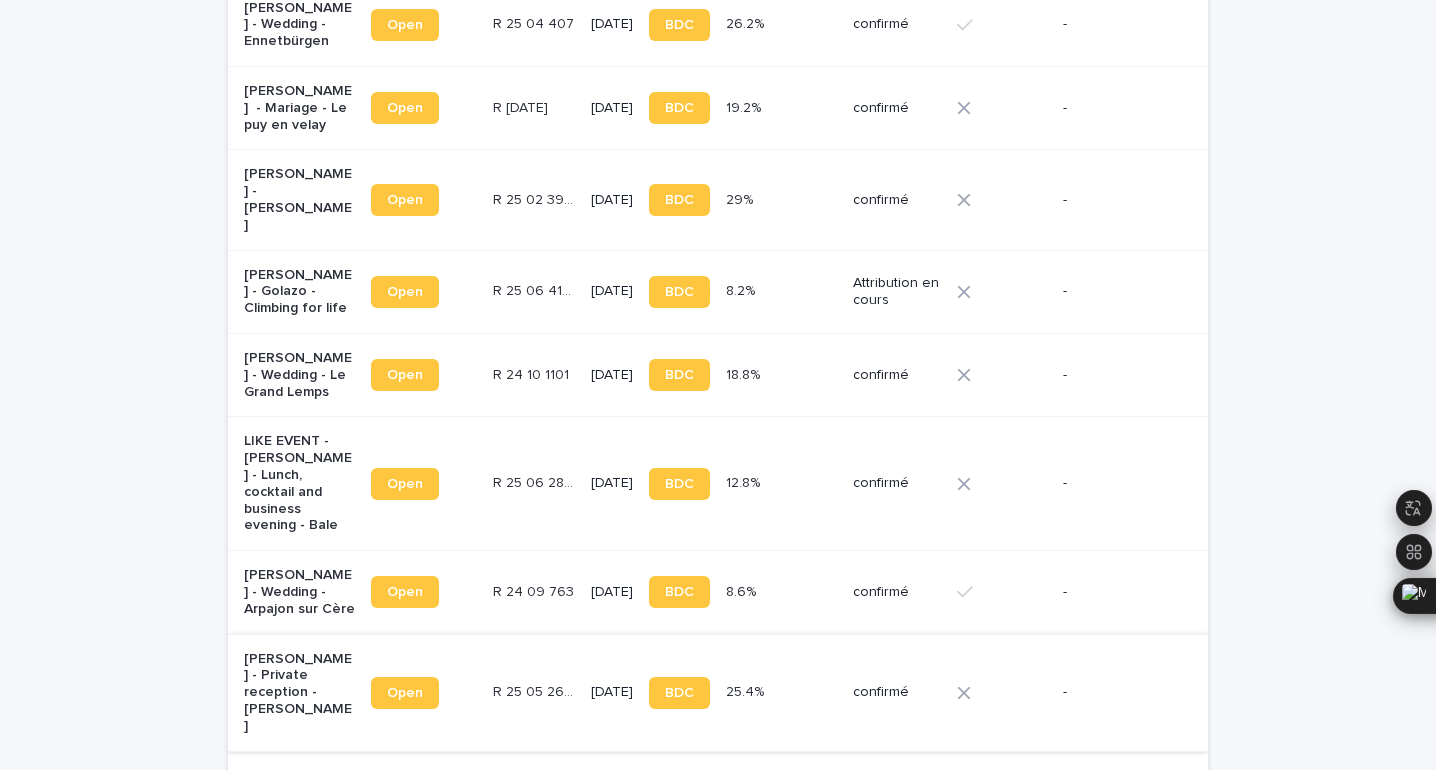 scroll, scrollTop: 0, scrollLeft: 0, axis: both 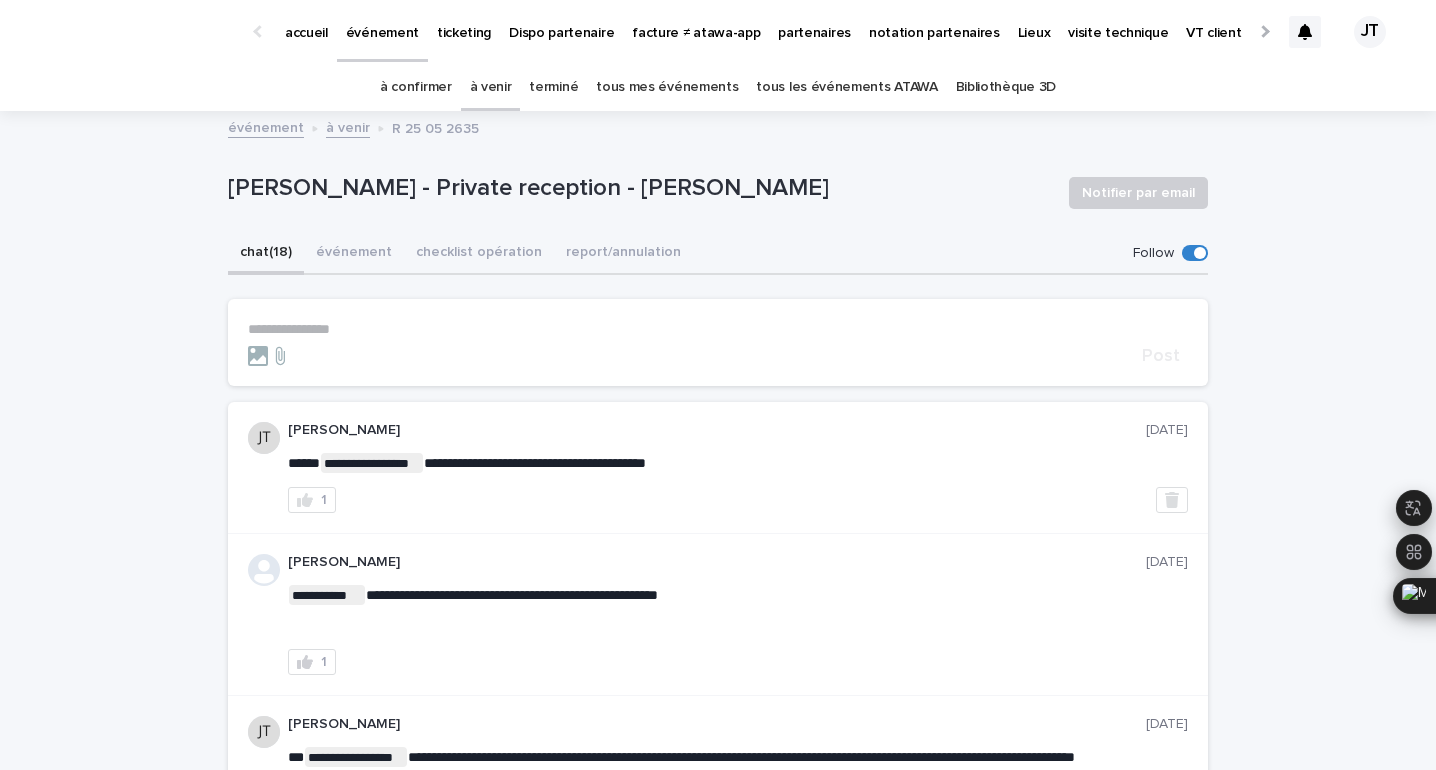 click on "[PERSON_NAME] - Private reception - [PERSON_NAME]" at bounding box center (640, 188) 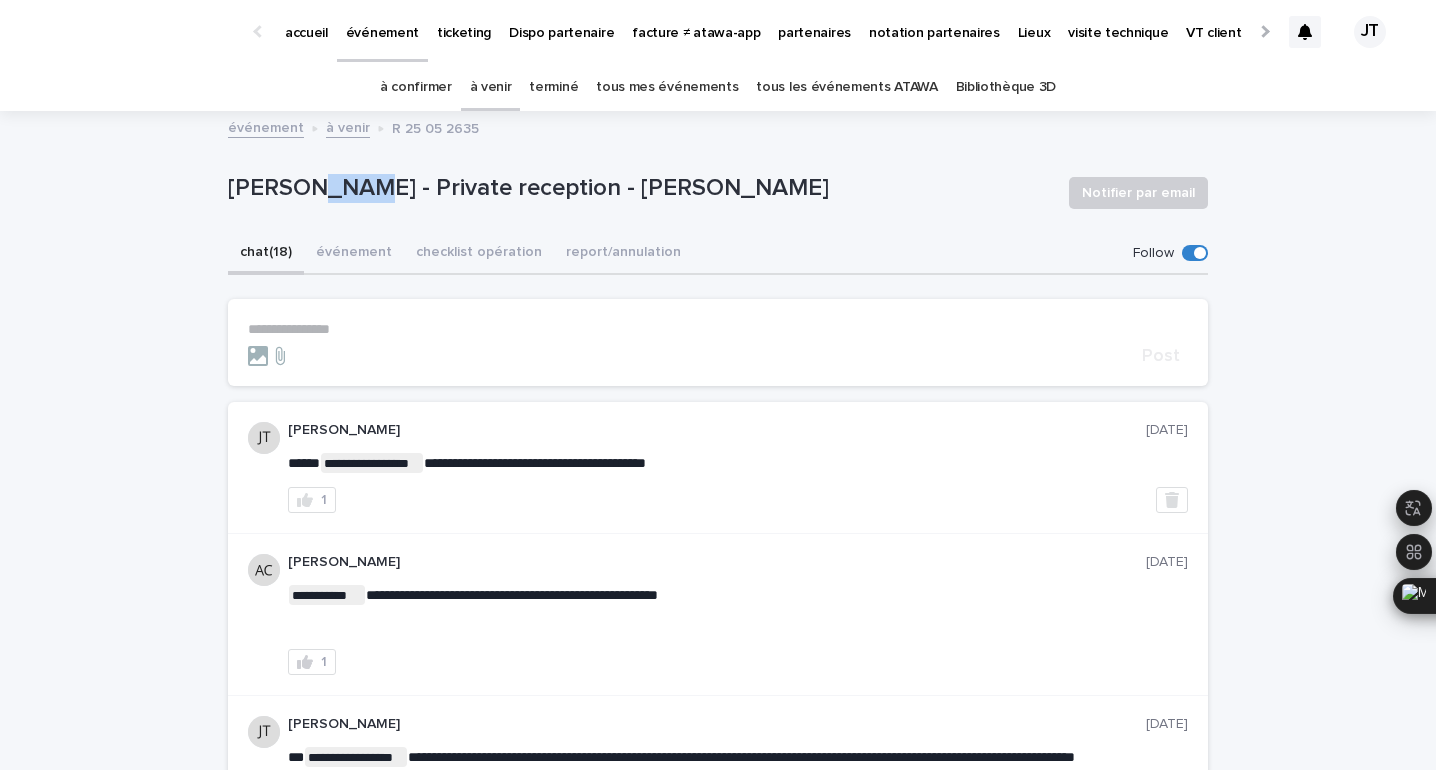 click on "[PERSON_NAME] - Private reception - [PERSON_NAME]" at bounding box center (640, 188) 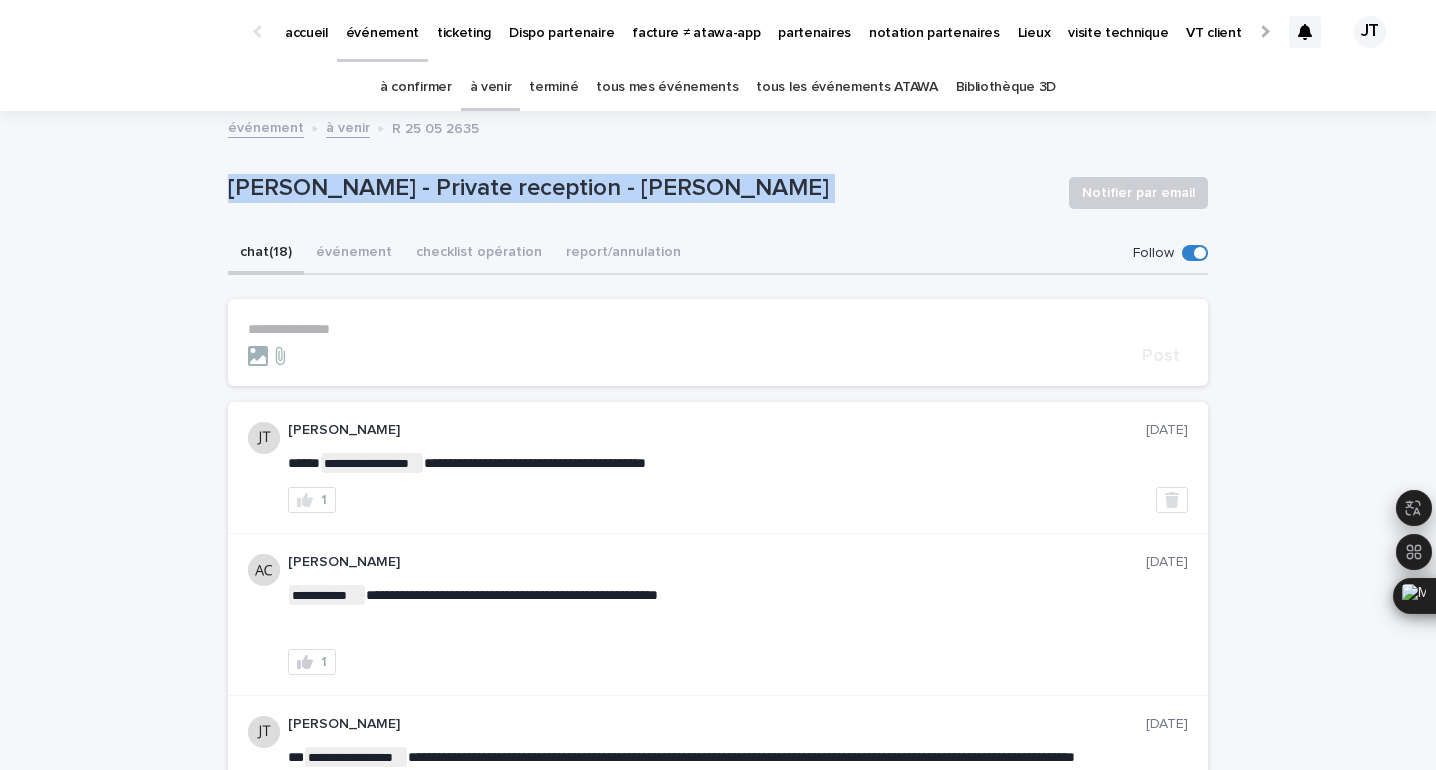 click on "[PERSON_NAME] - Private reception - [PERSON_NAME]" at bounding box center (640, 188) 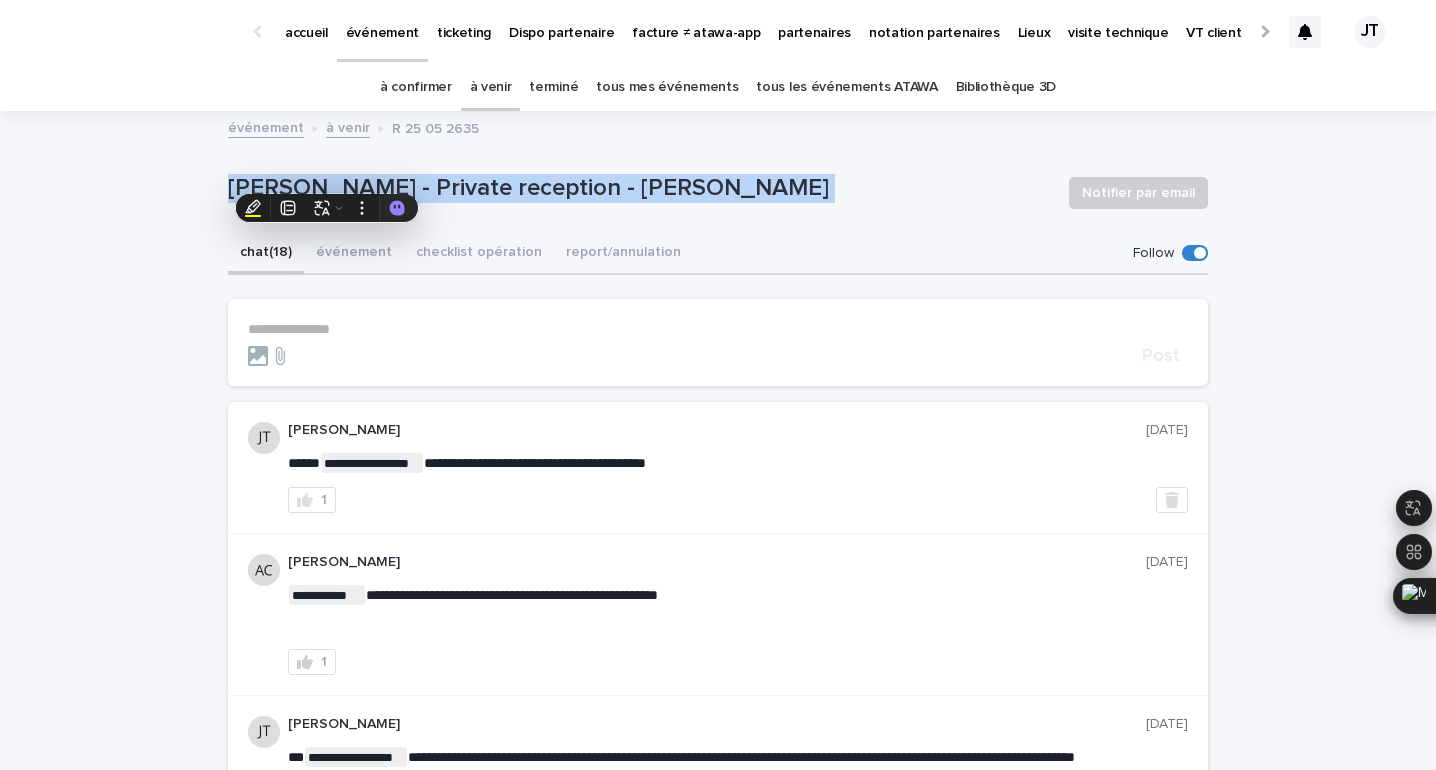 copy on "[PERSON_NAME] - Private reception - [PERSON_NAME] Notifier par email Sorry, there was an error saving your record. Please try again. Please fill out the required fields below." 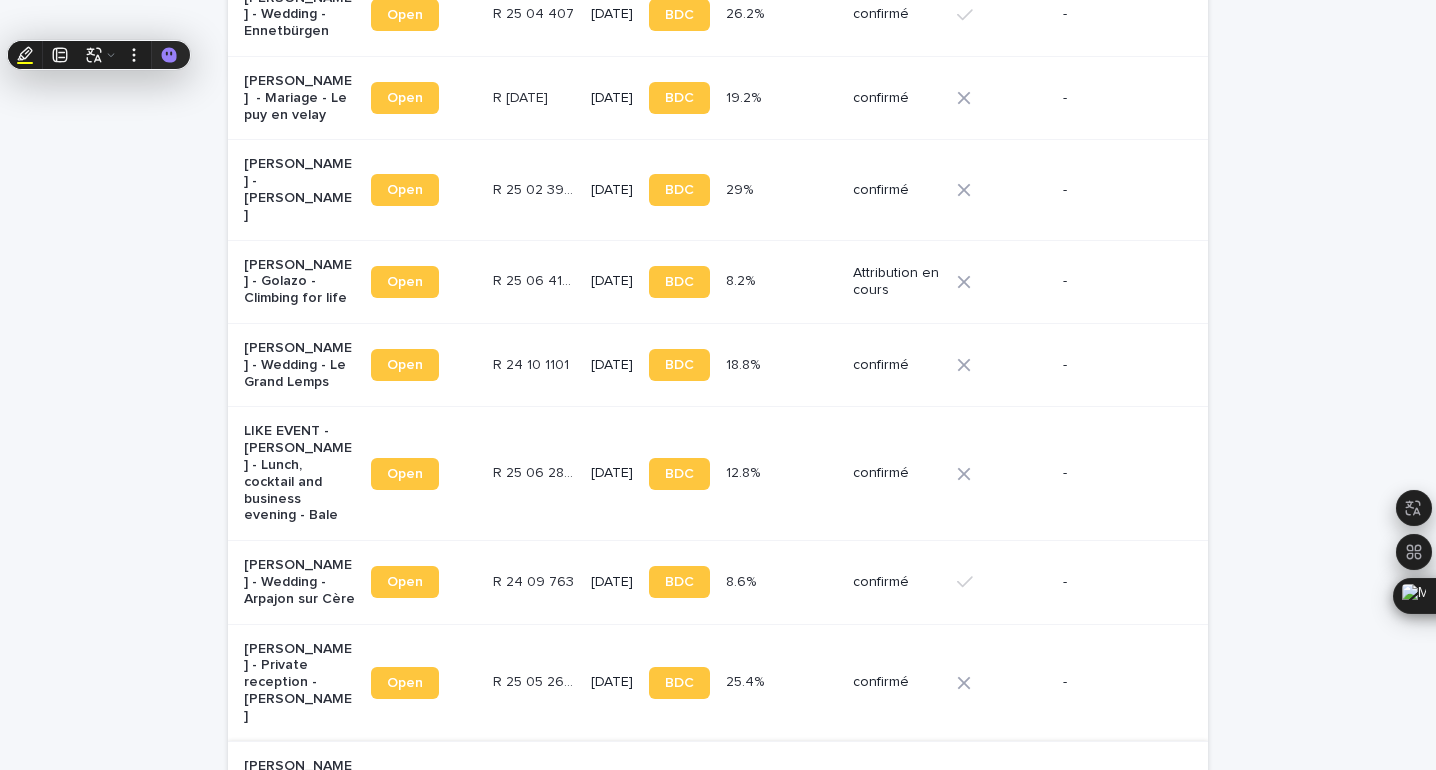 scroll, scrollTop: 2568, scrollLeft: 0, axis: vertical 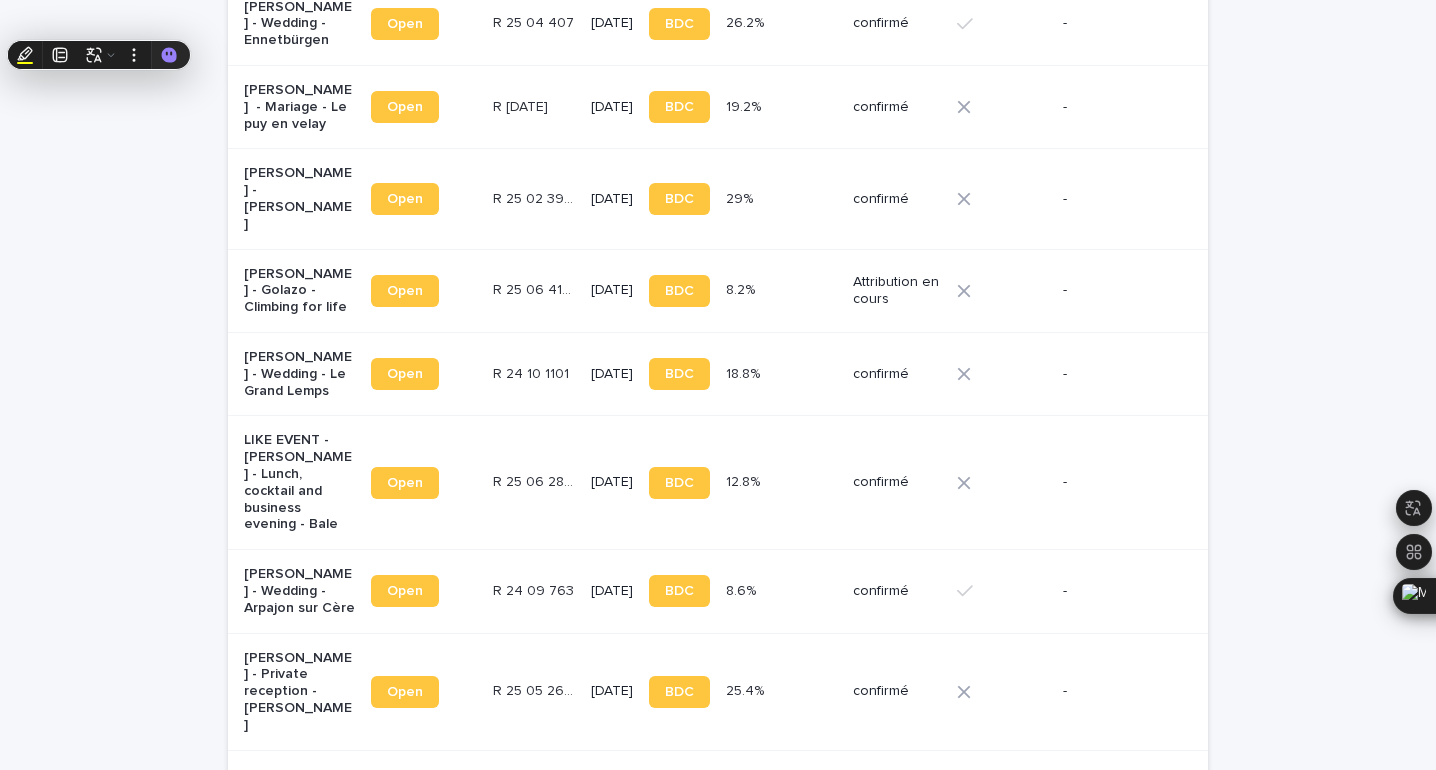 click on "[DATE]" at bounding box center (612, 808) 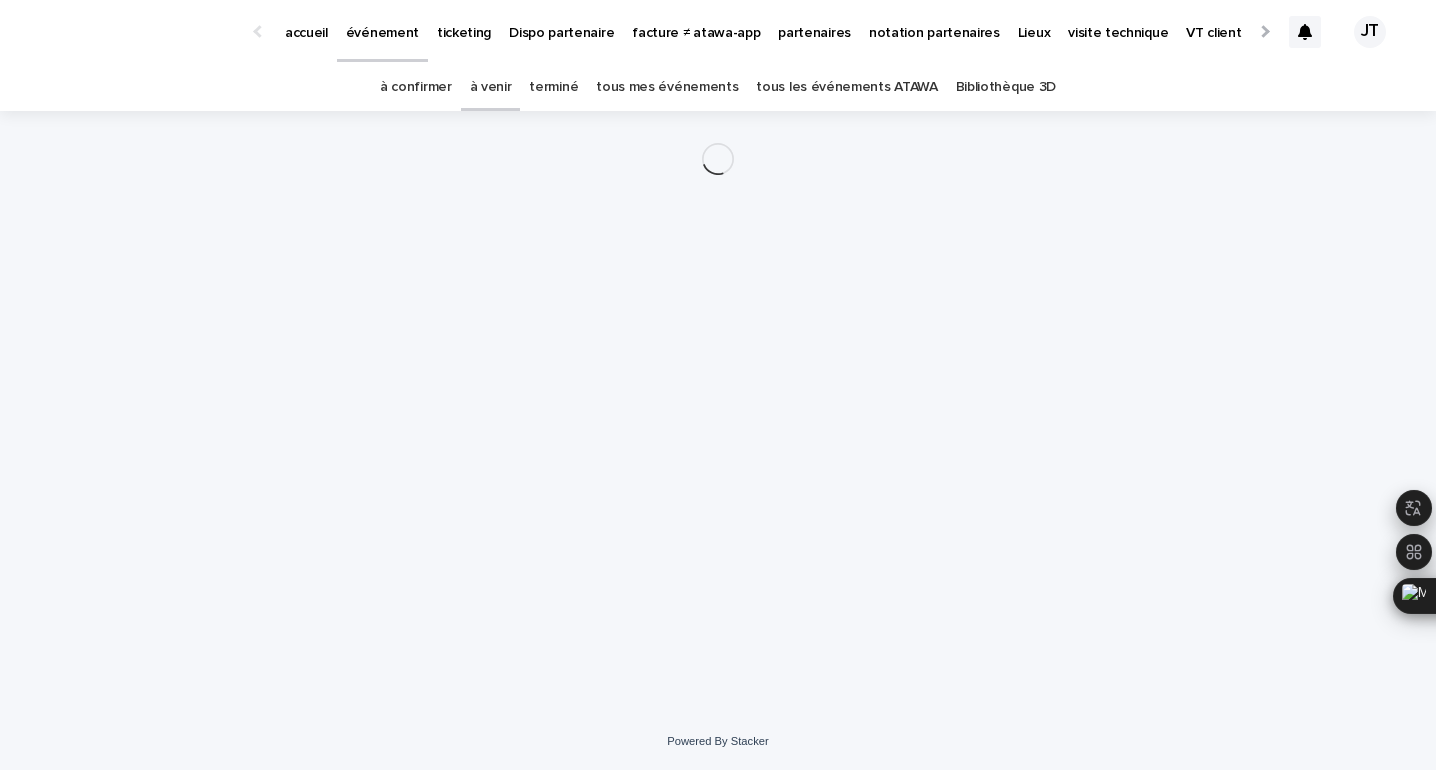 scroll, scrollTop: 0, scrollLeft: 0, axis: both 